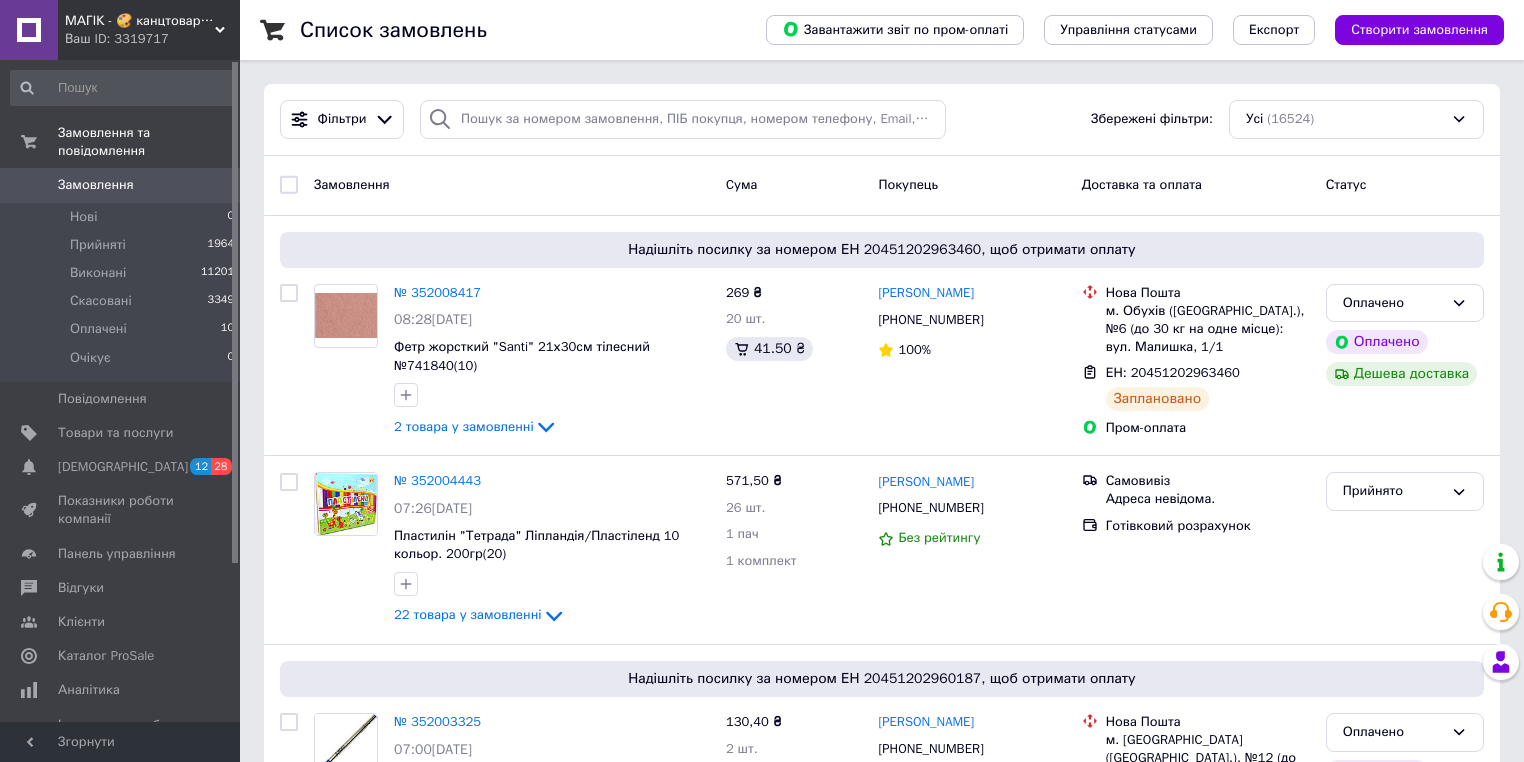 scroll, scrollTop: 0, scrollLeft: 0, axis: both 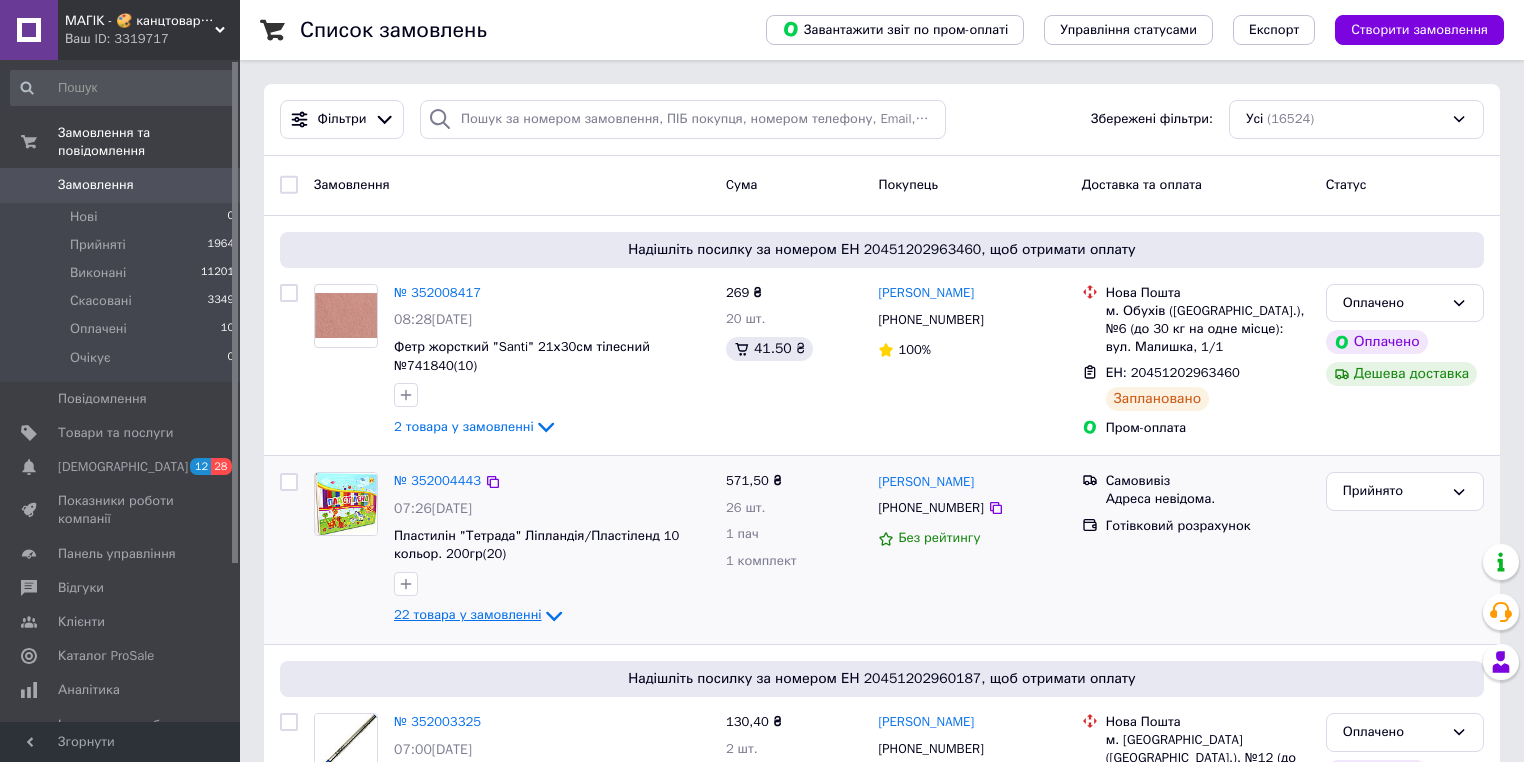 click 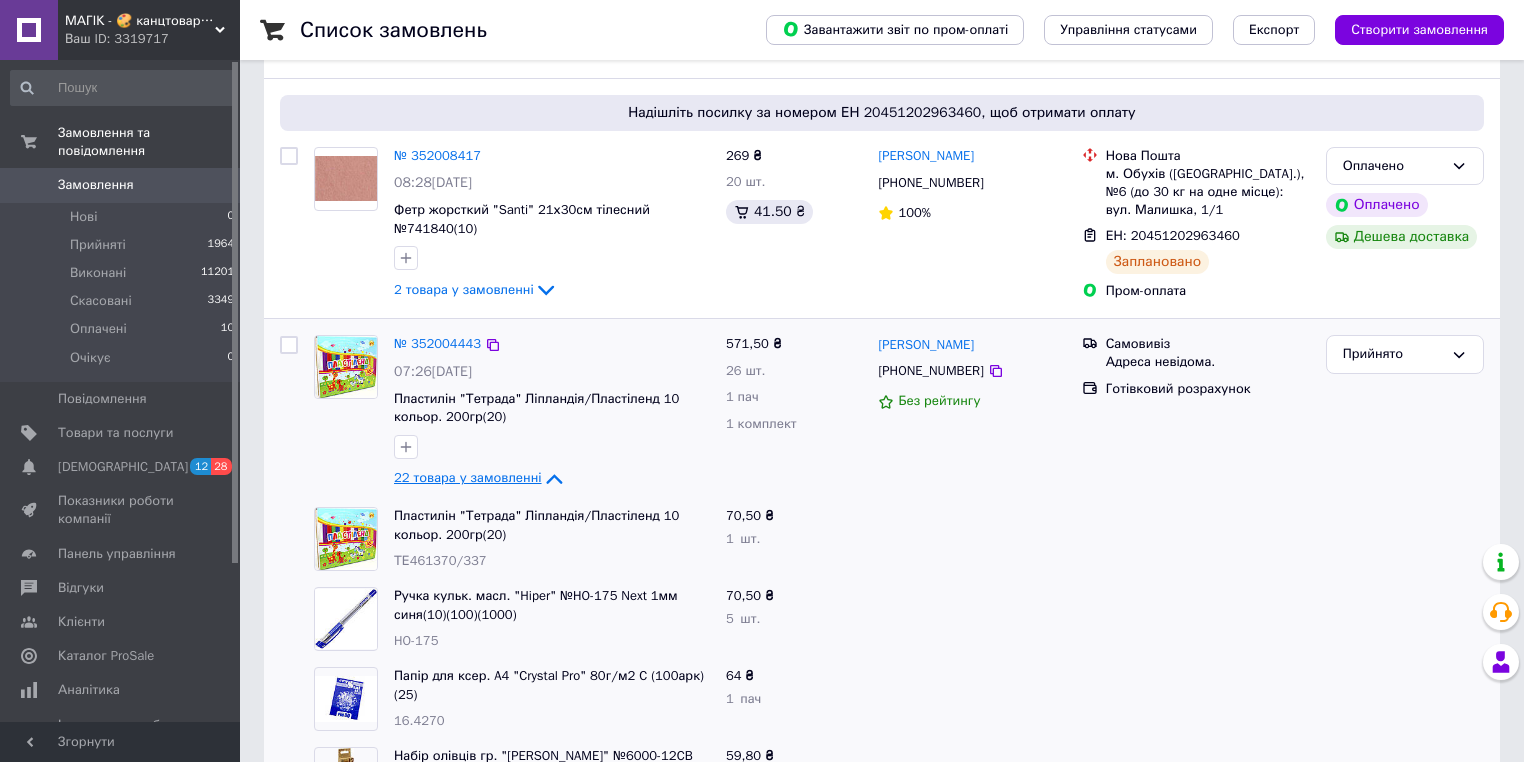 scroll, scrollTop: 240, scrollLeft: 0, axis: vertical 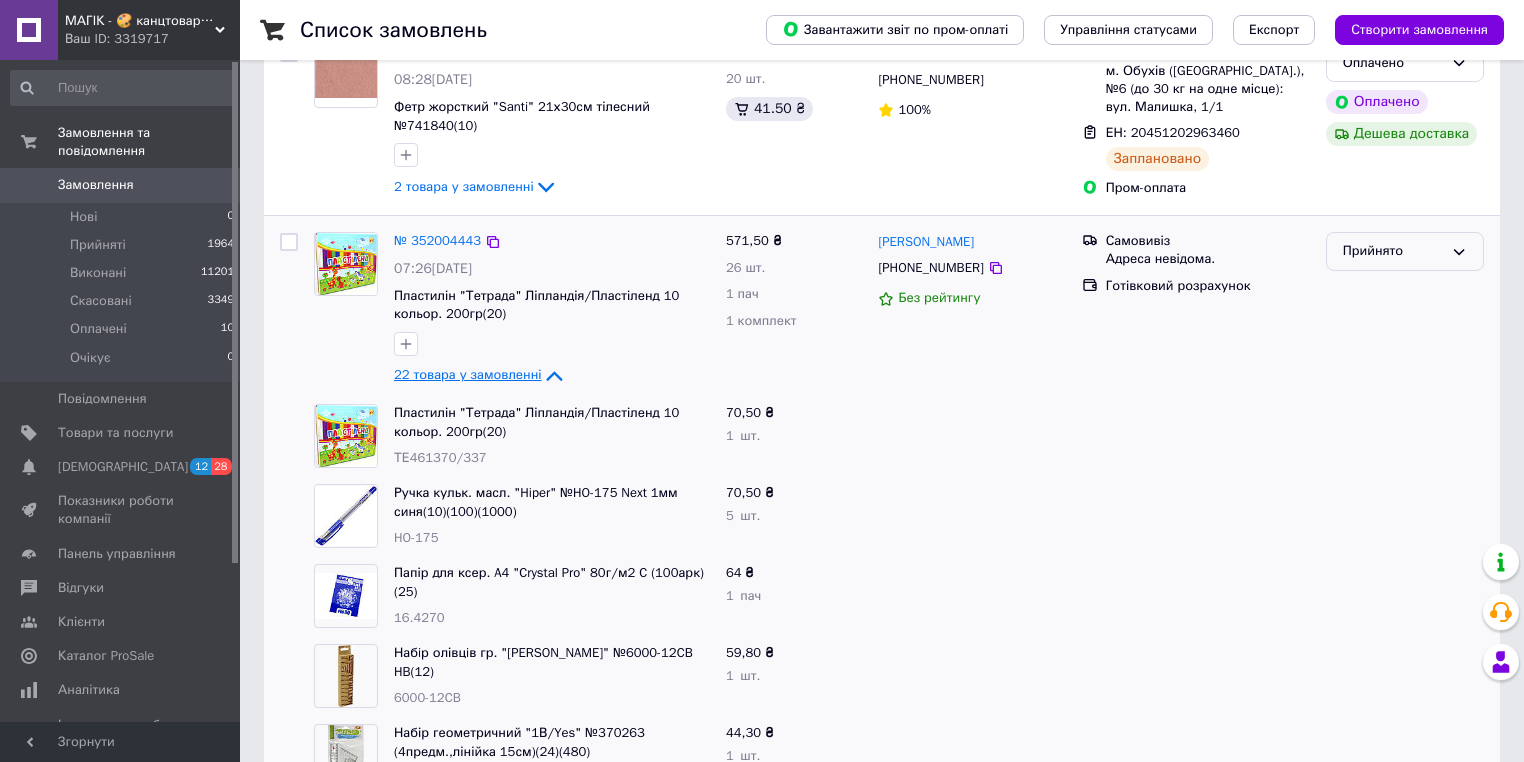 drag, startPoint x: 1463, startPoint y: 242, endPoint x: 1412, endPoint y: 269, distance: 57.706154 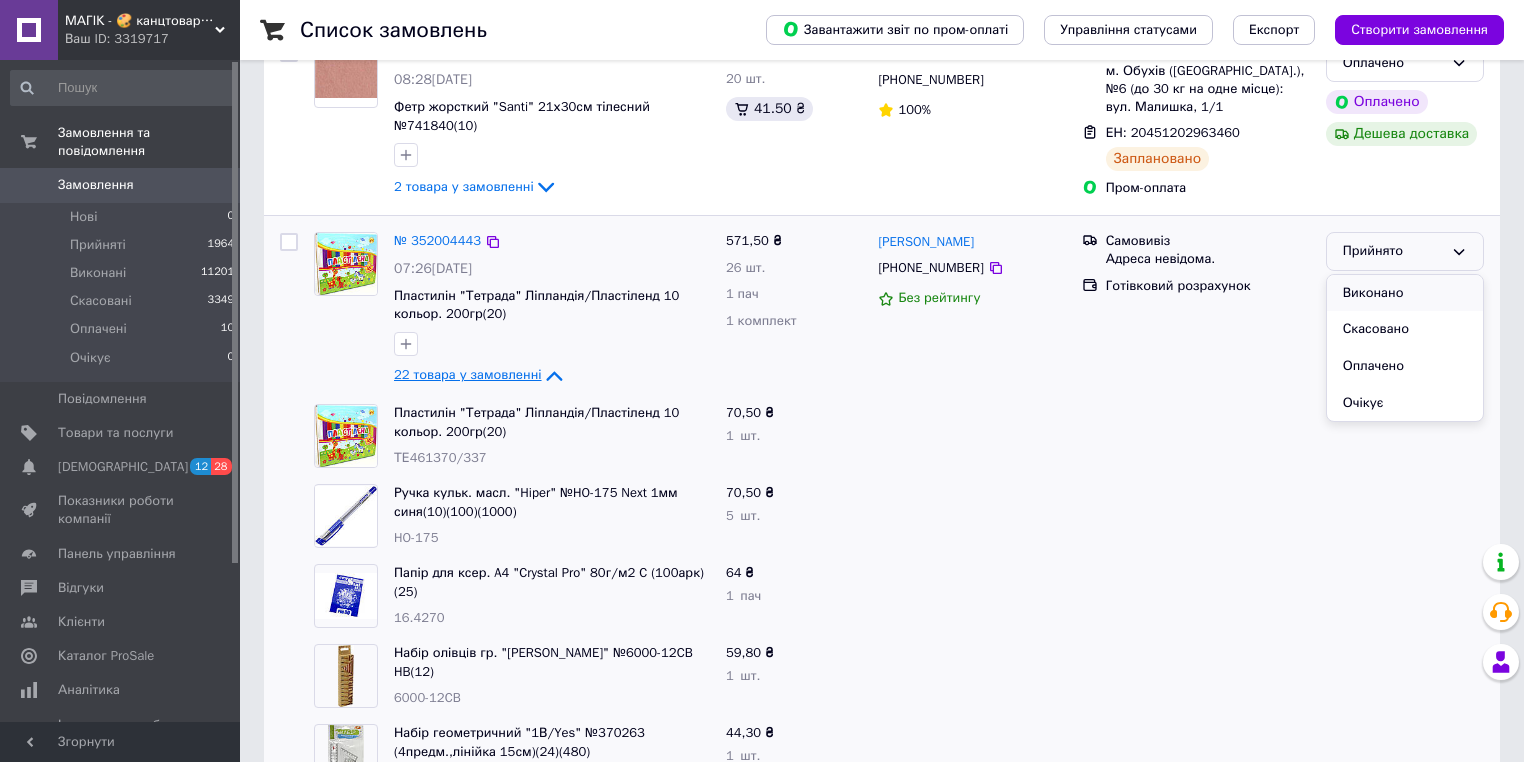 click on "Виконано" at bounding box center (1405, 293) 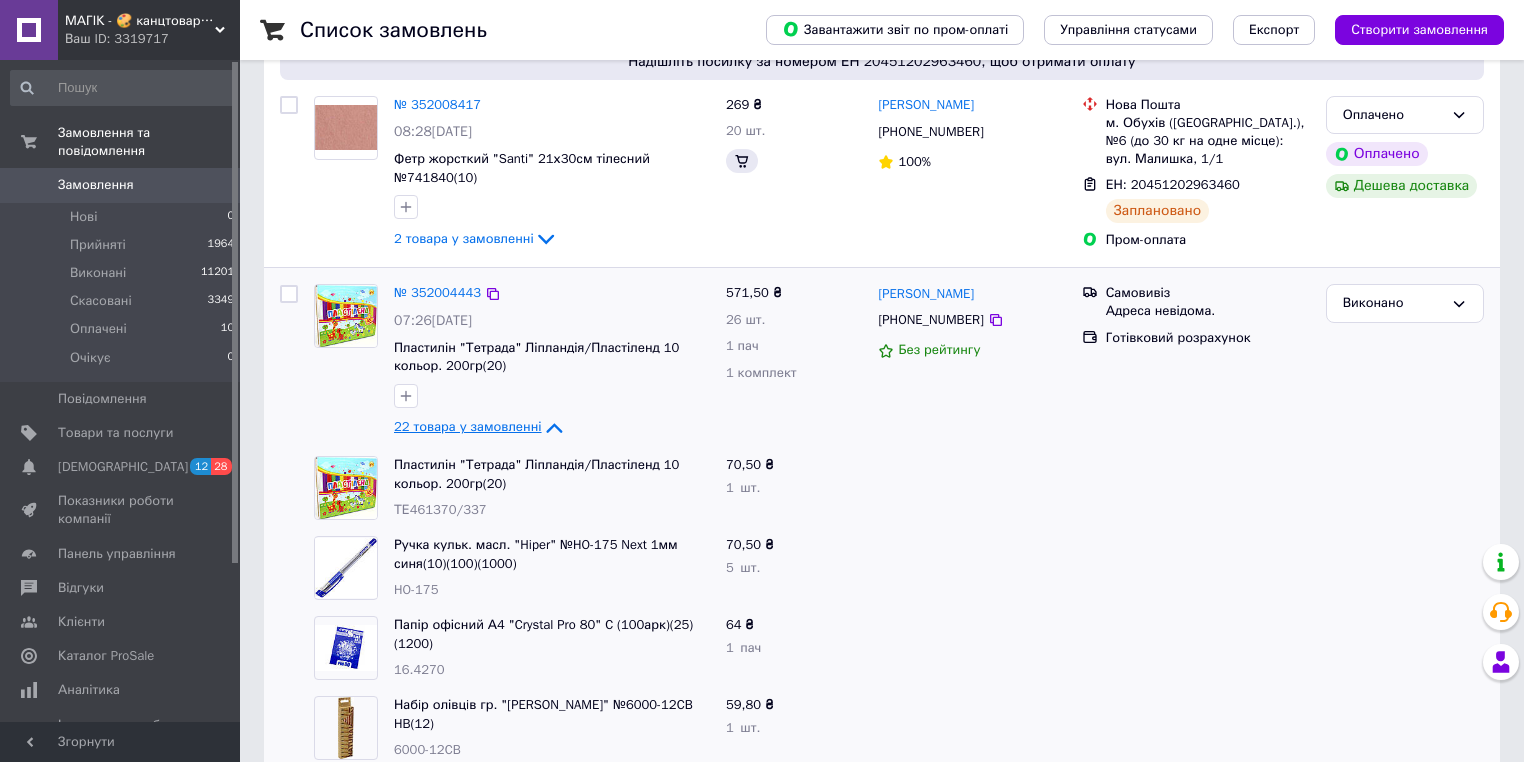scroll, scrollTop: 240, scrollLeft: 0, axis: vertical 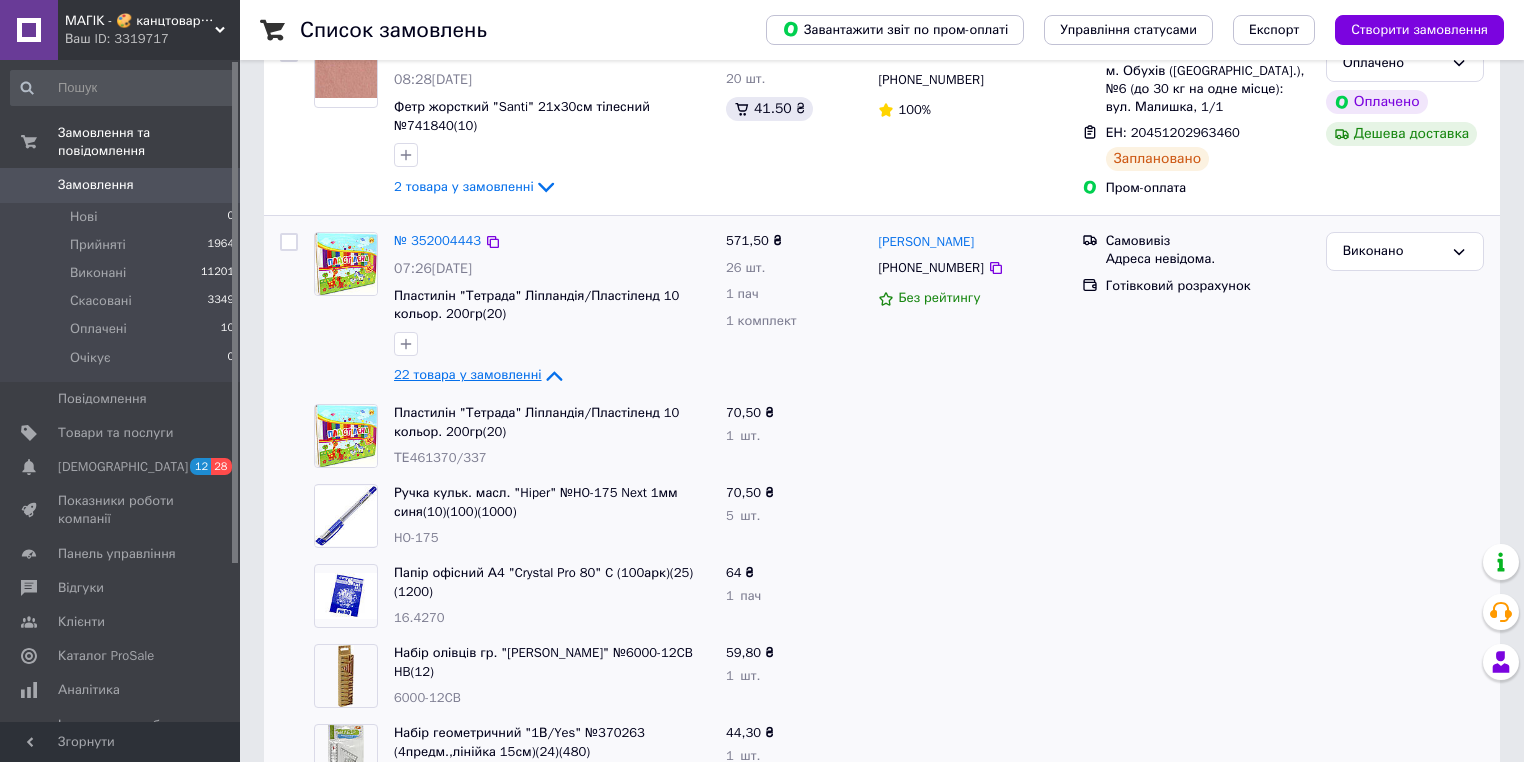 click 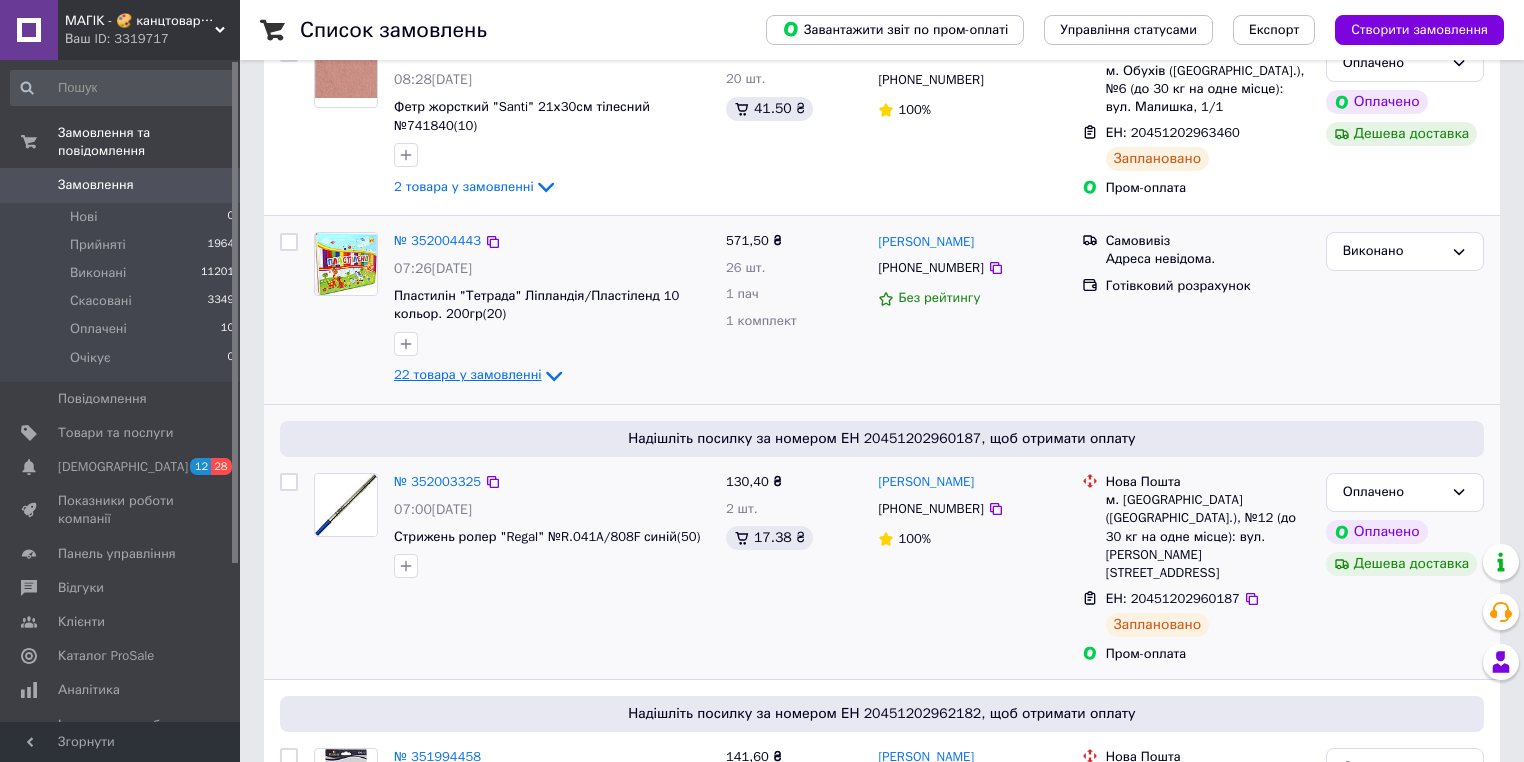 scroll, scrollTop: 0, scrollLeft: 0, axis: both 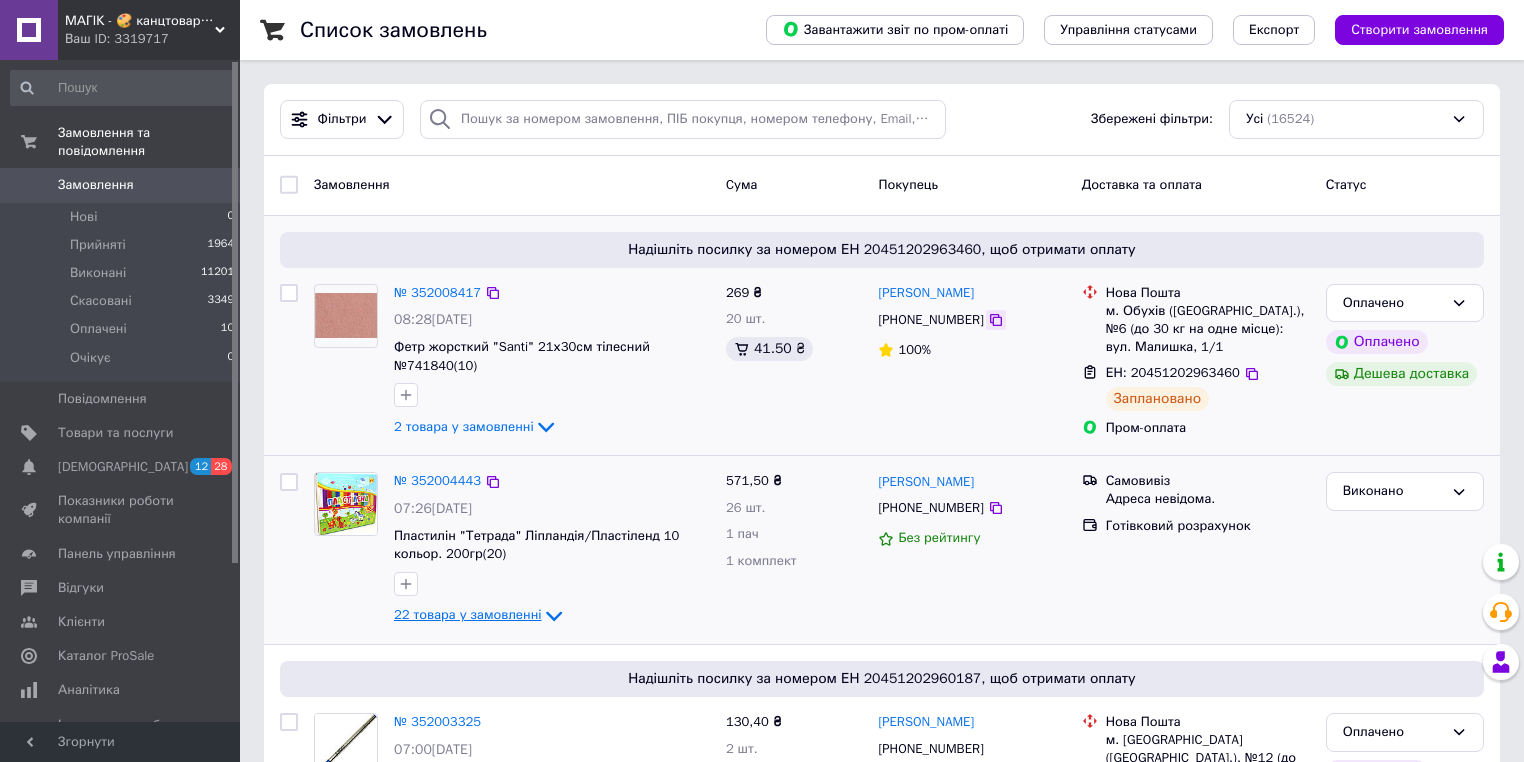 click 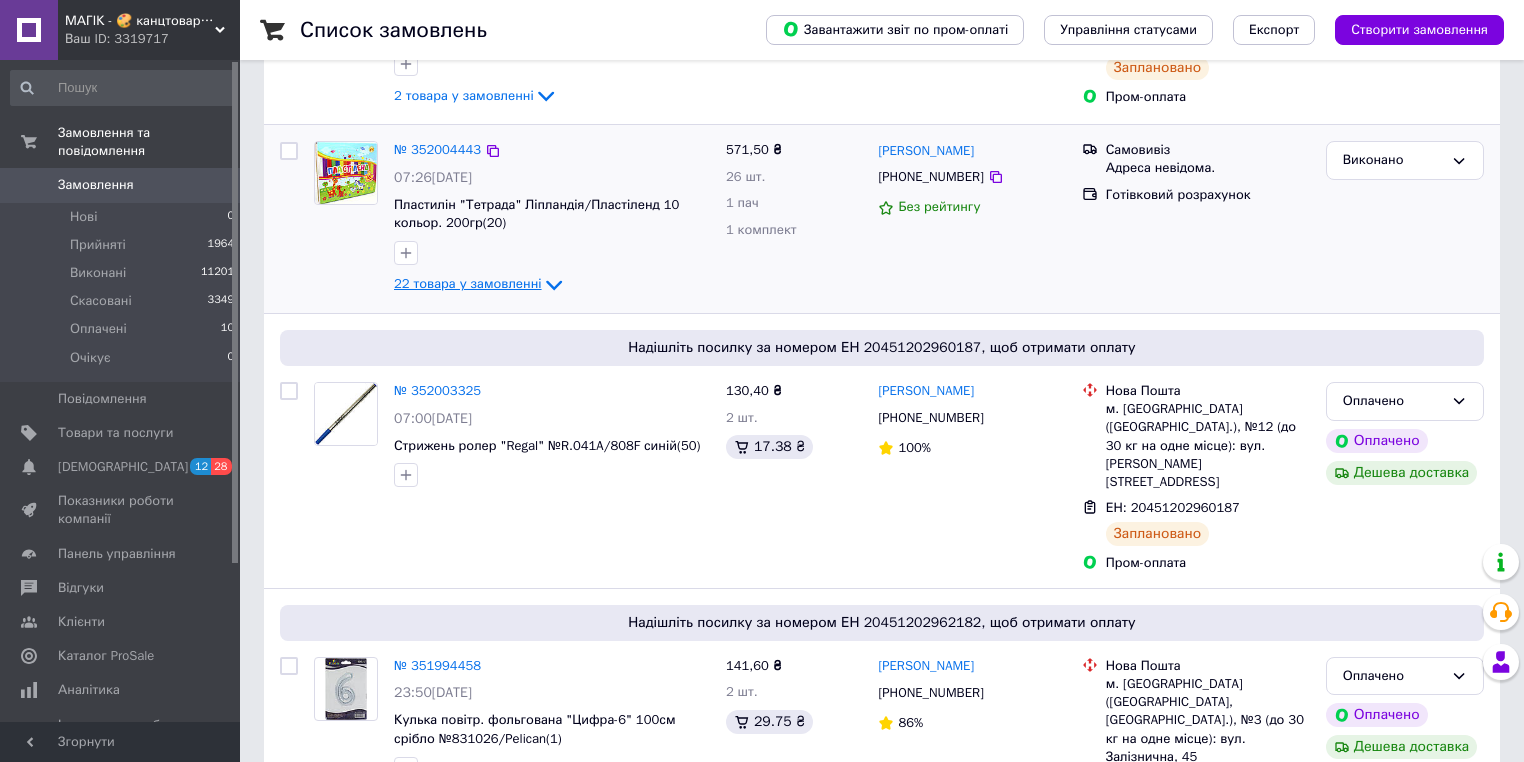 scroll, scrollTop: 400, scrollLeft: 0, axis: vertical 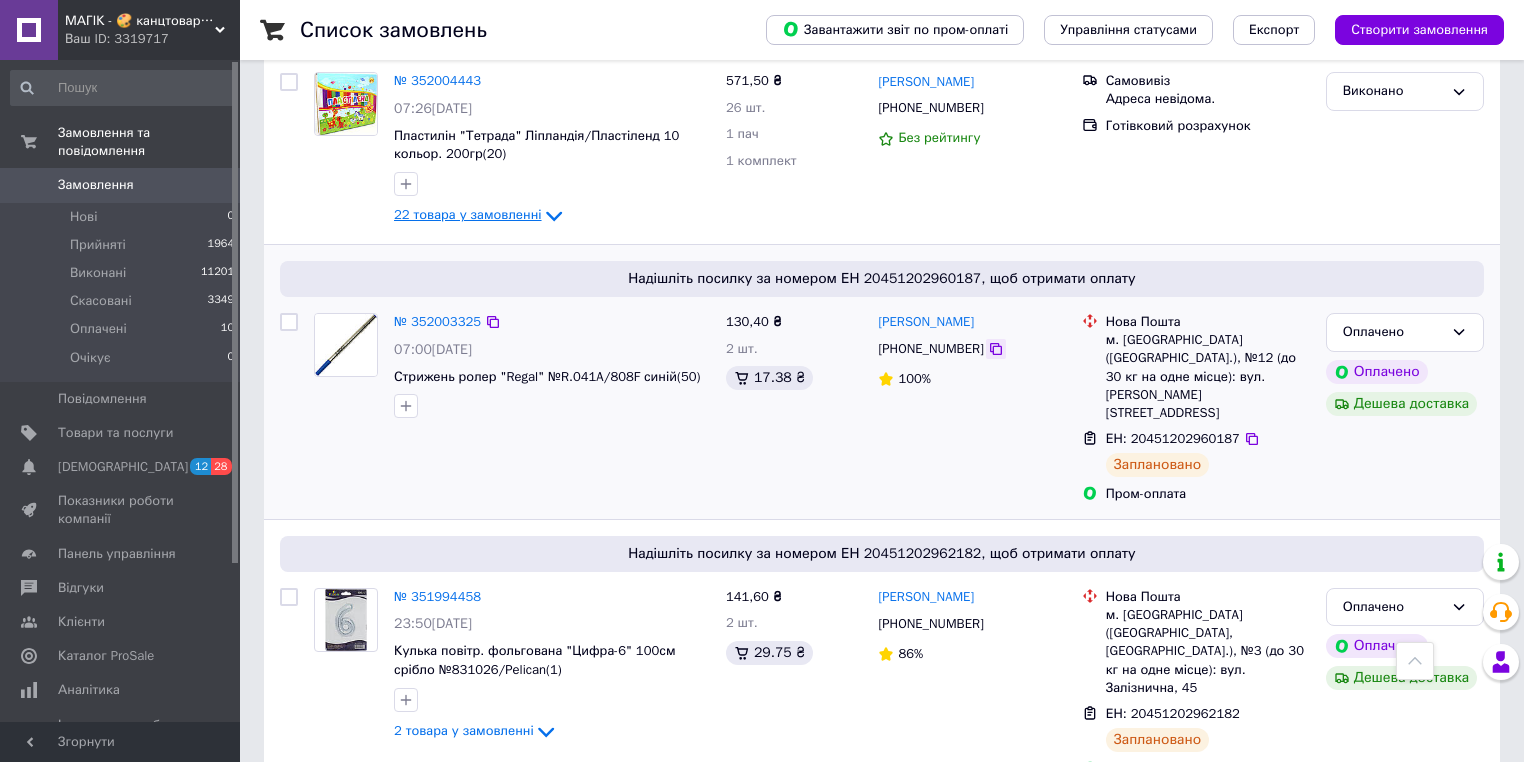 click 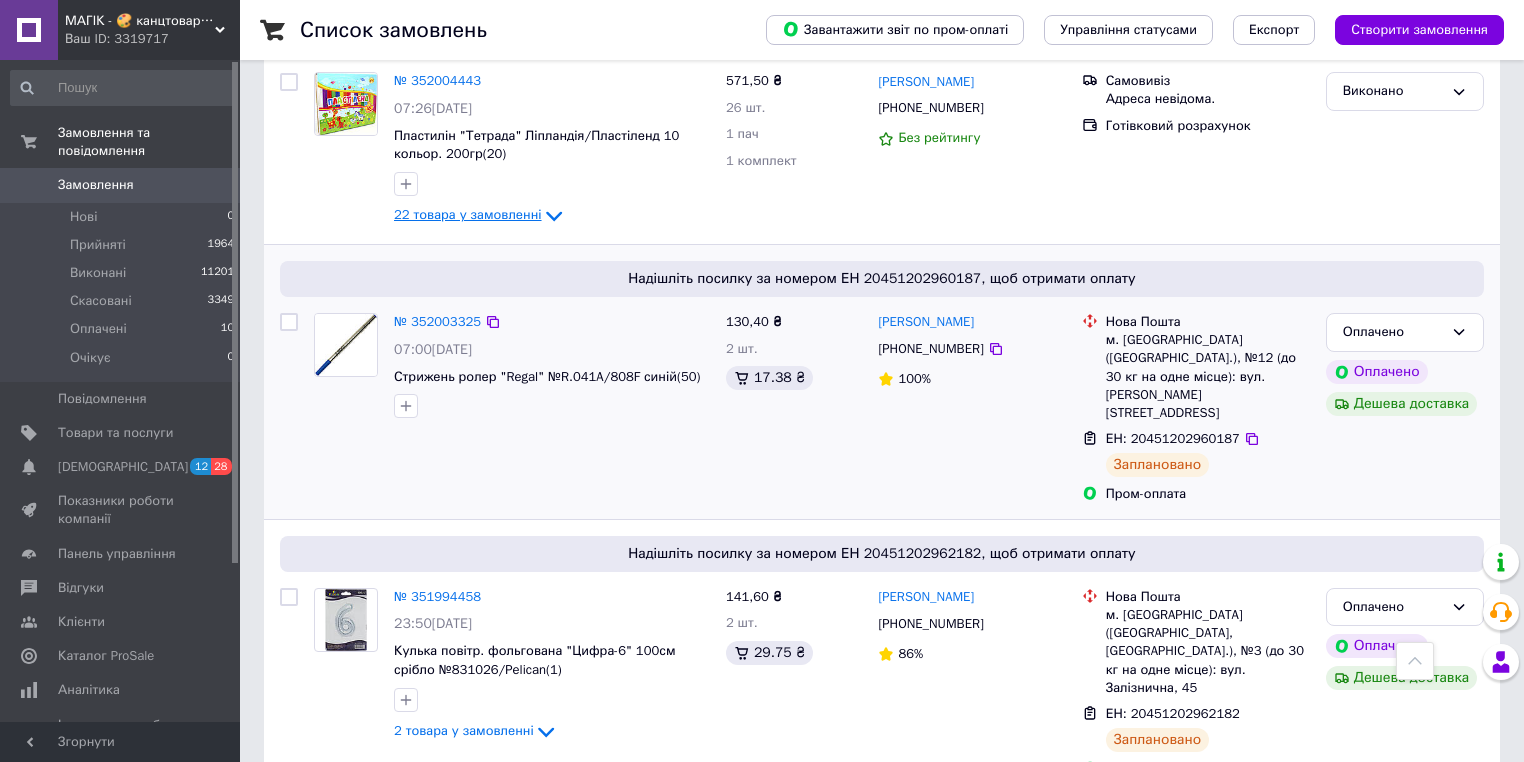 click on "Даниил Шабанов +380937551228 100%" at bounding box center [971, 408] 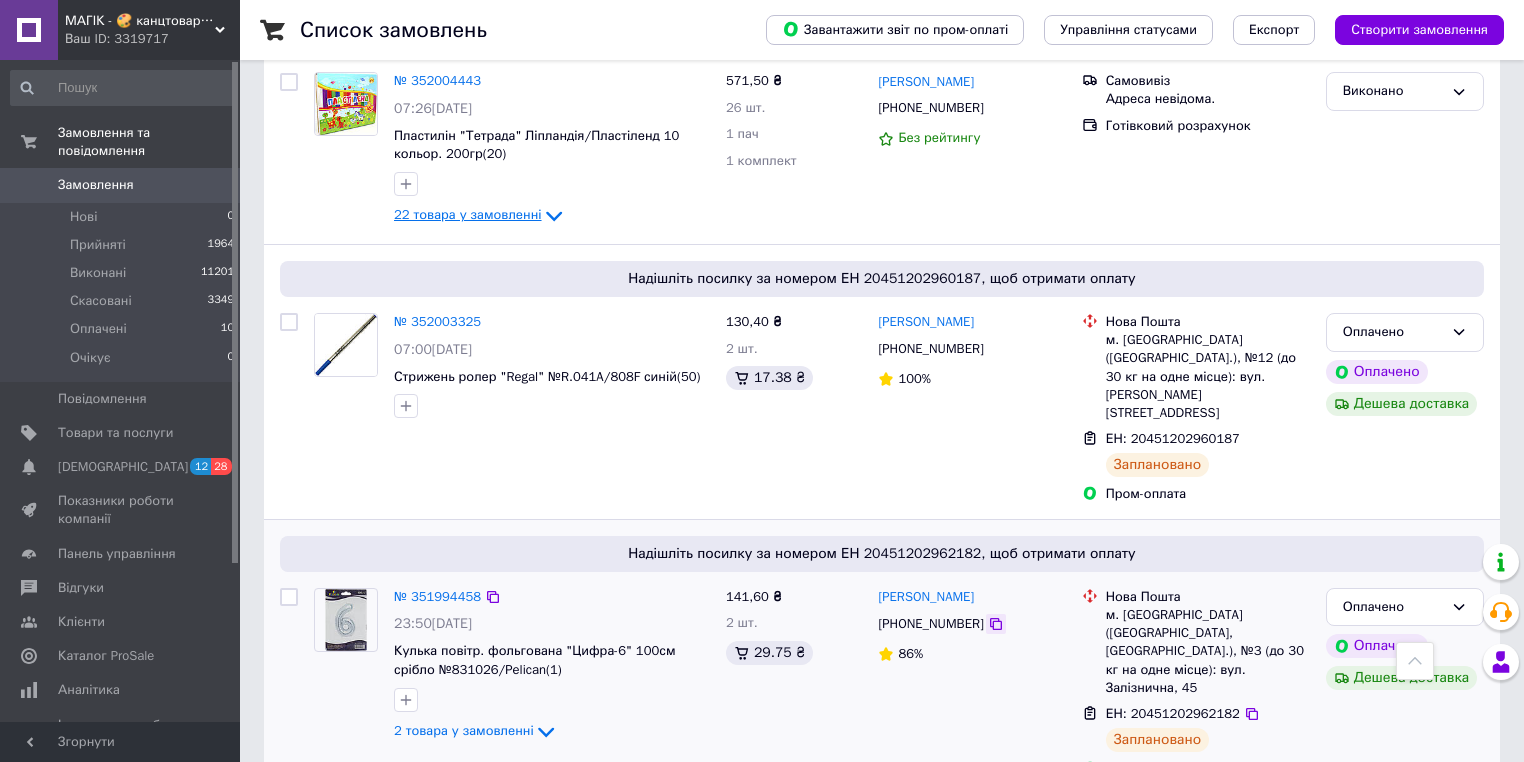 click 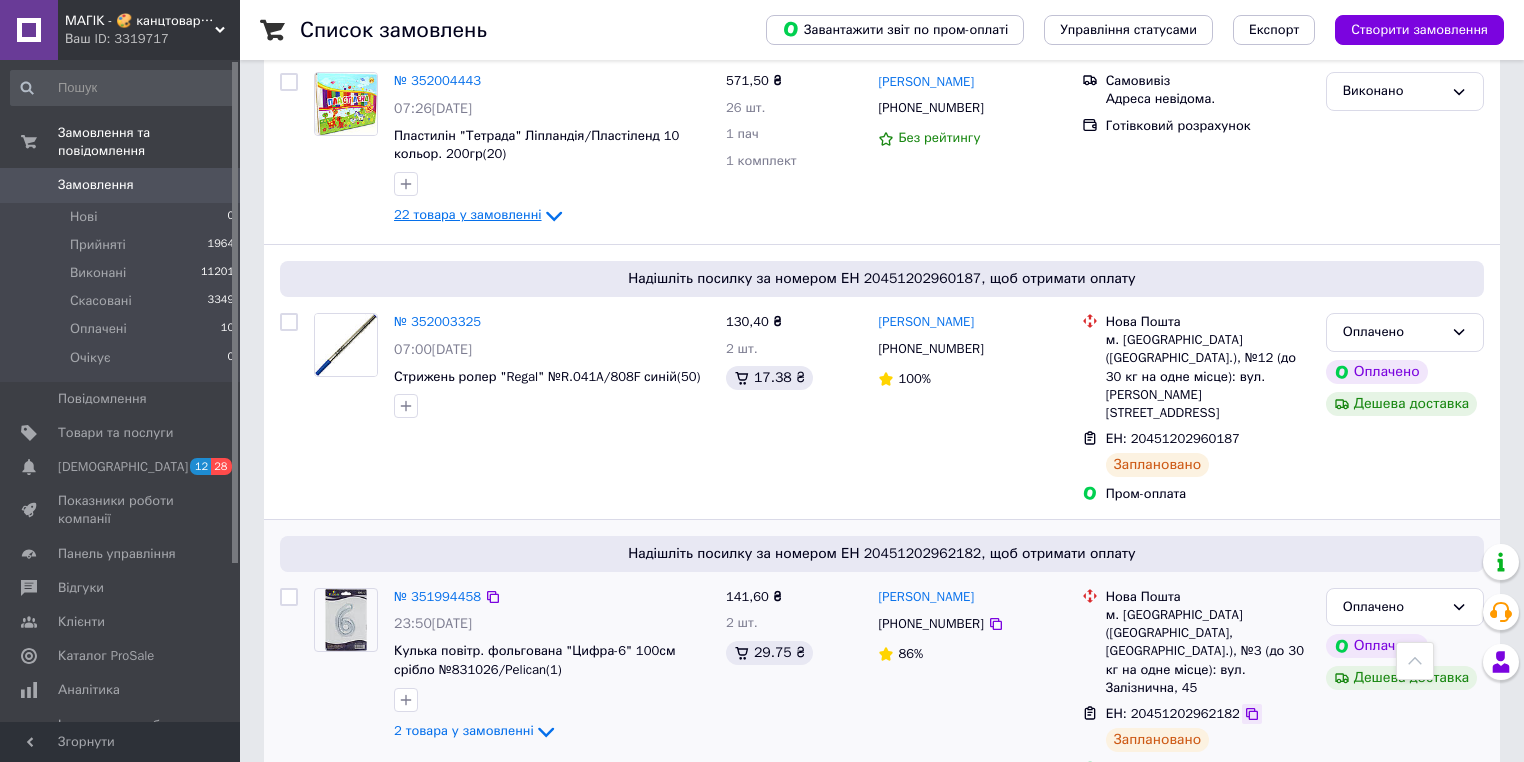 click 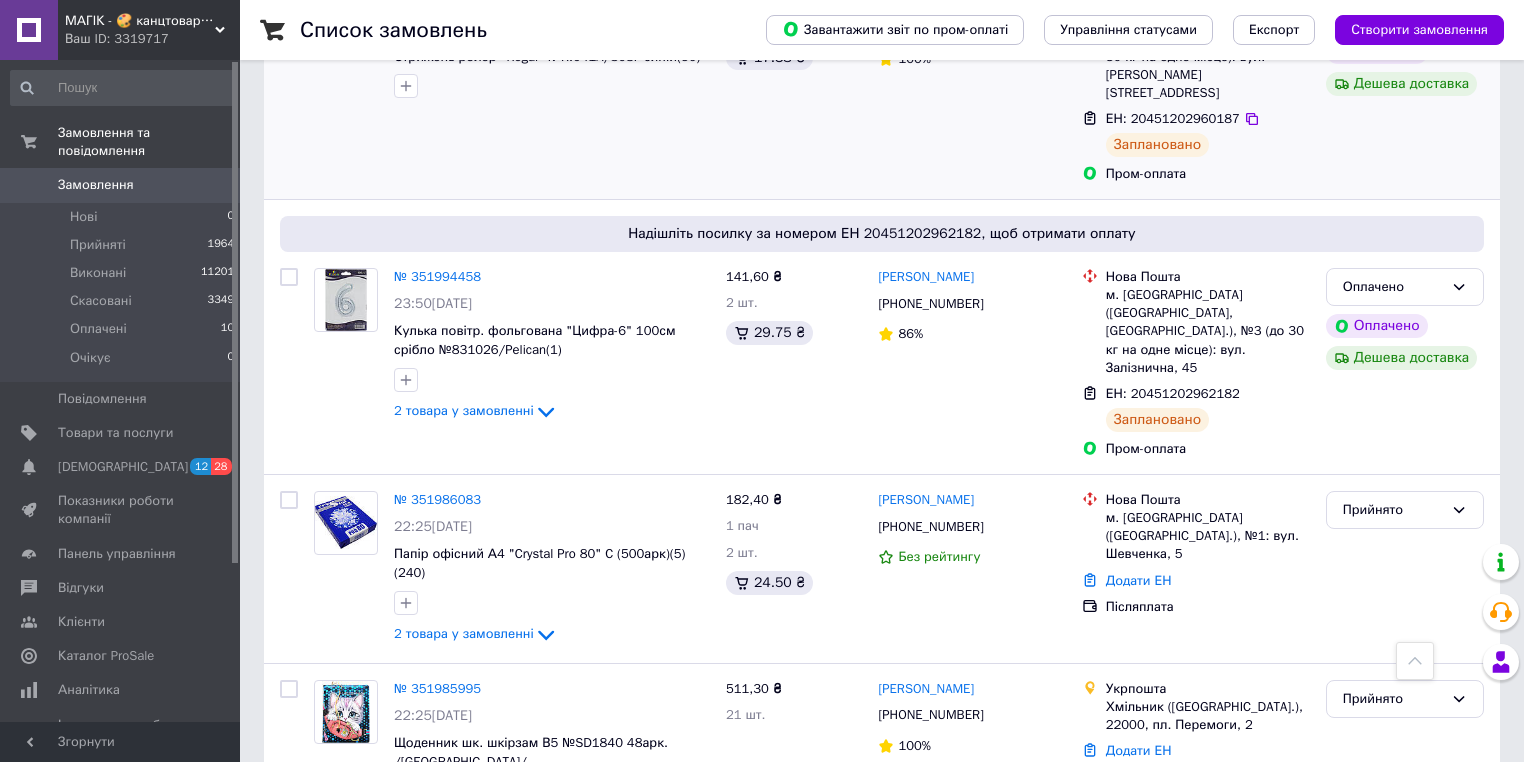 scroll, scrollTop: 800, scrollLeft: 0, axis: vertical 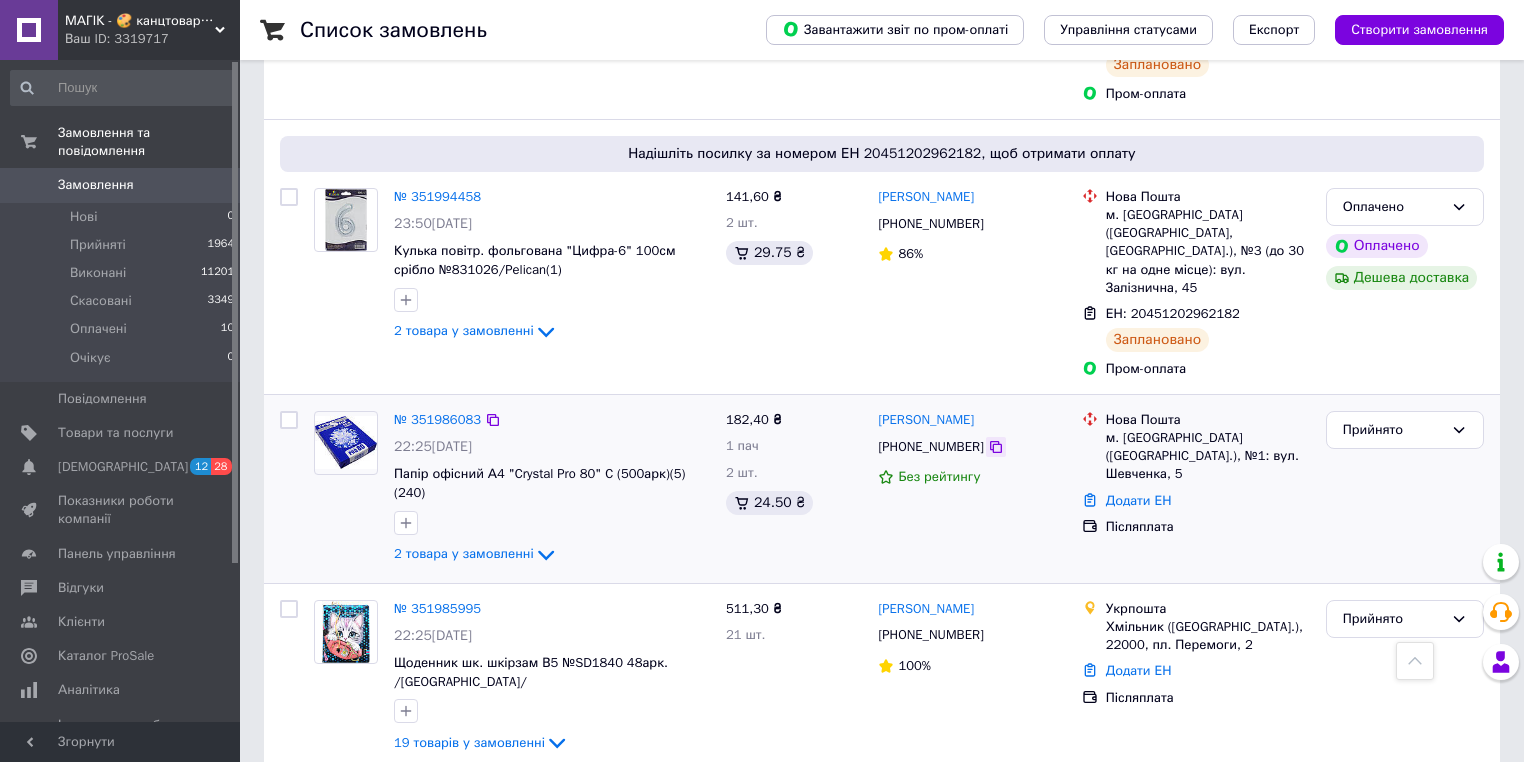 click 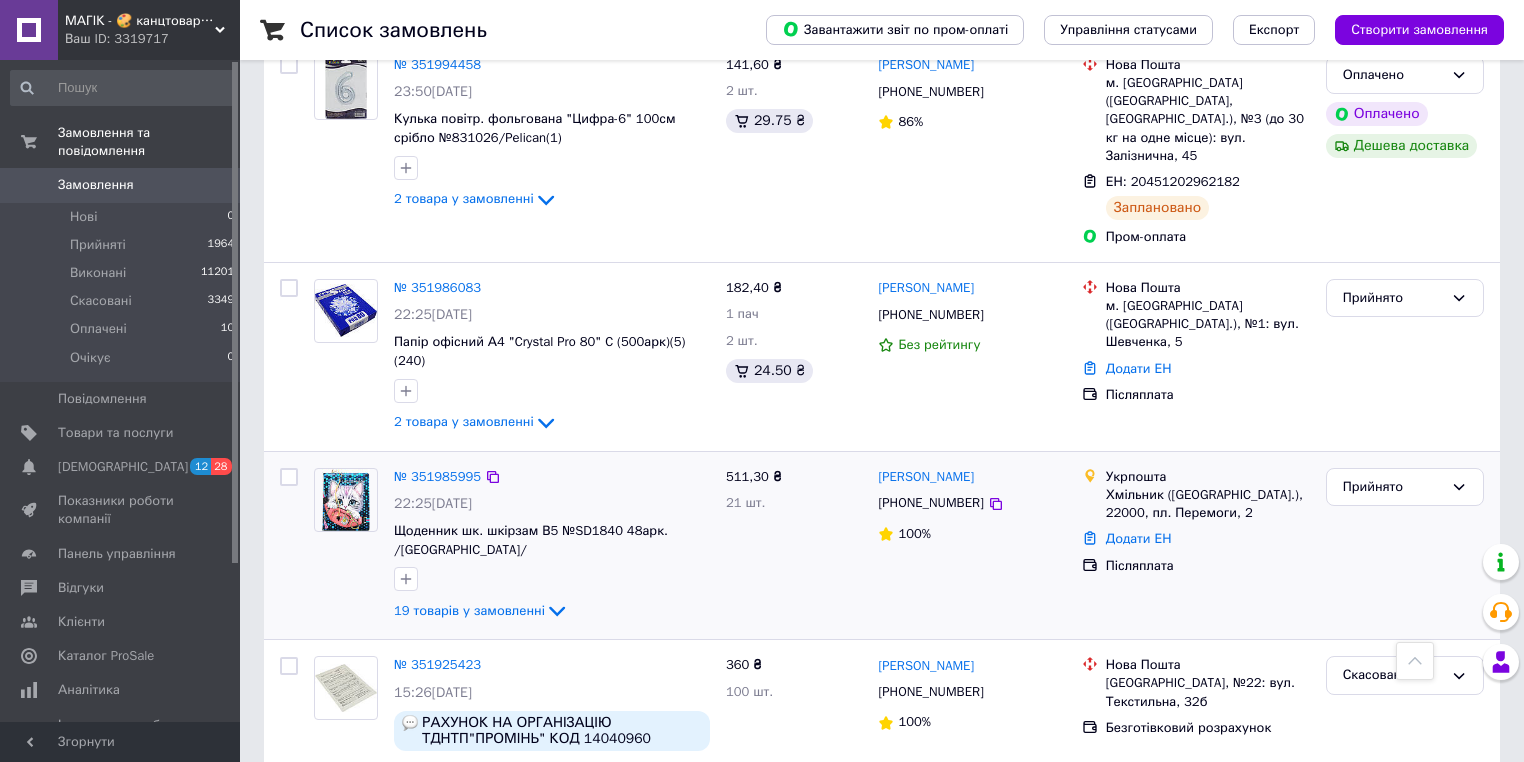 scroll, scrollTop: 960, scrollLeft: 0, axis: vertical 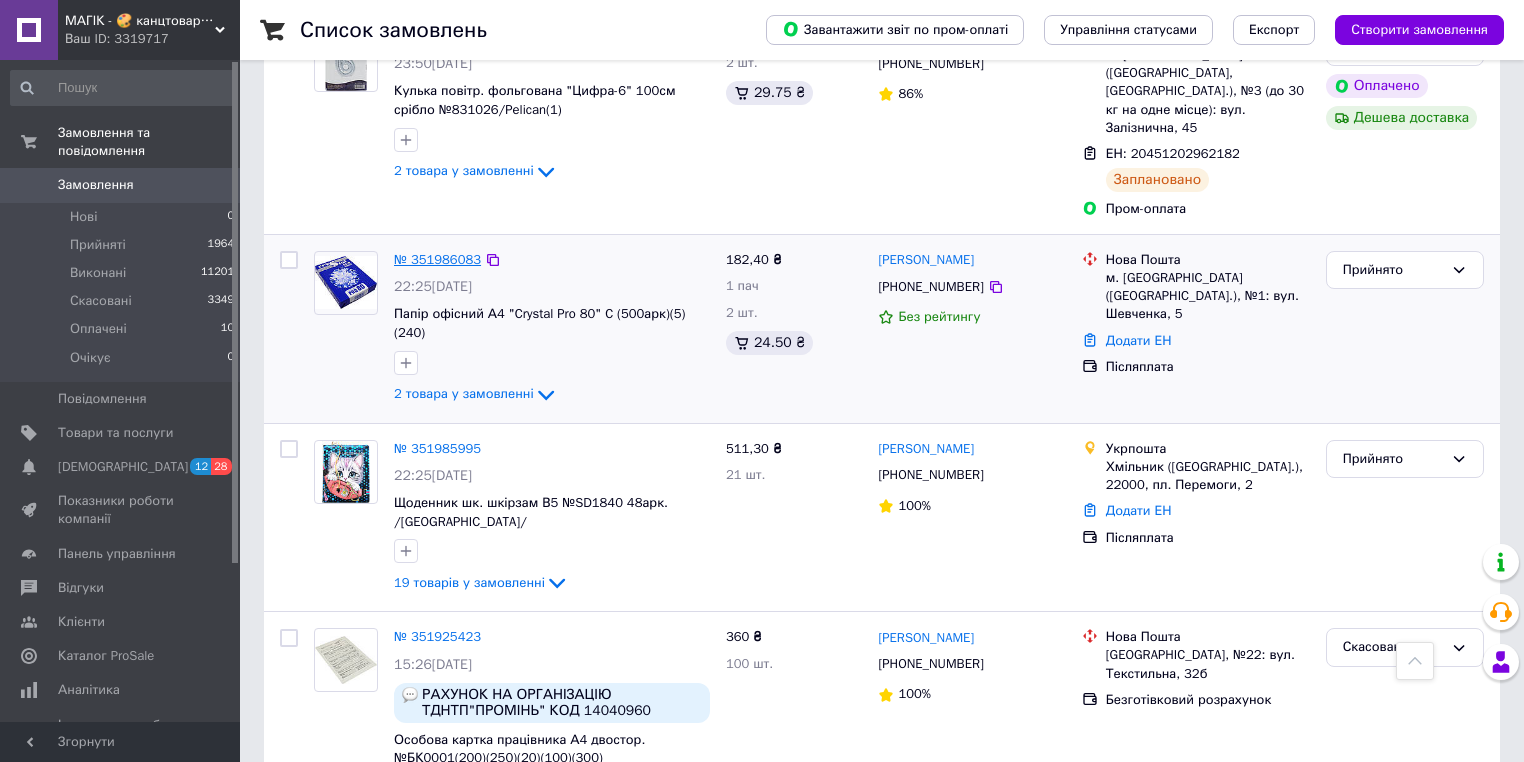 click on "№ 351986083" at bounding box center [437, 259] 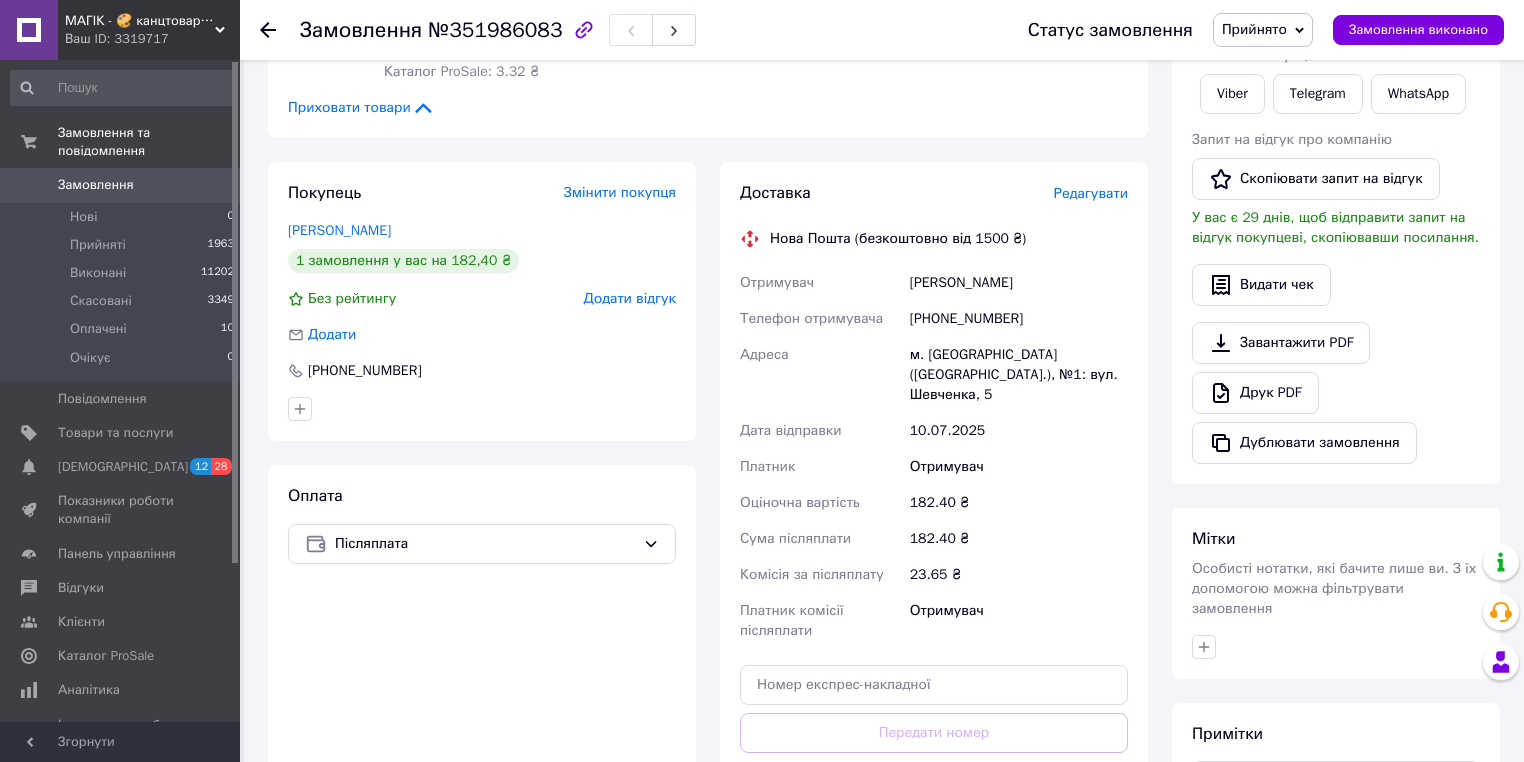 scroll, scrollTop: 560, scrollLeft: 0, axis: vertical 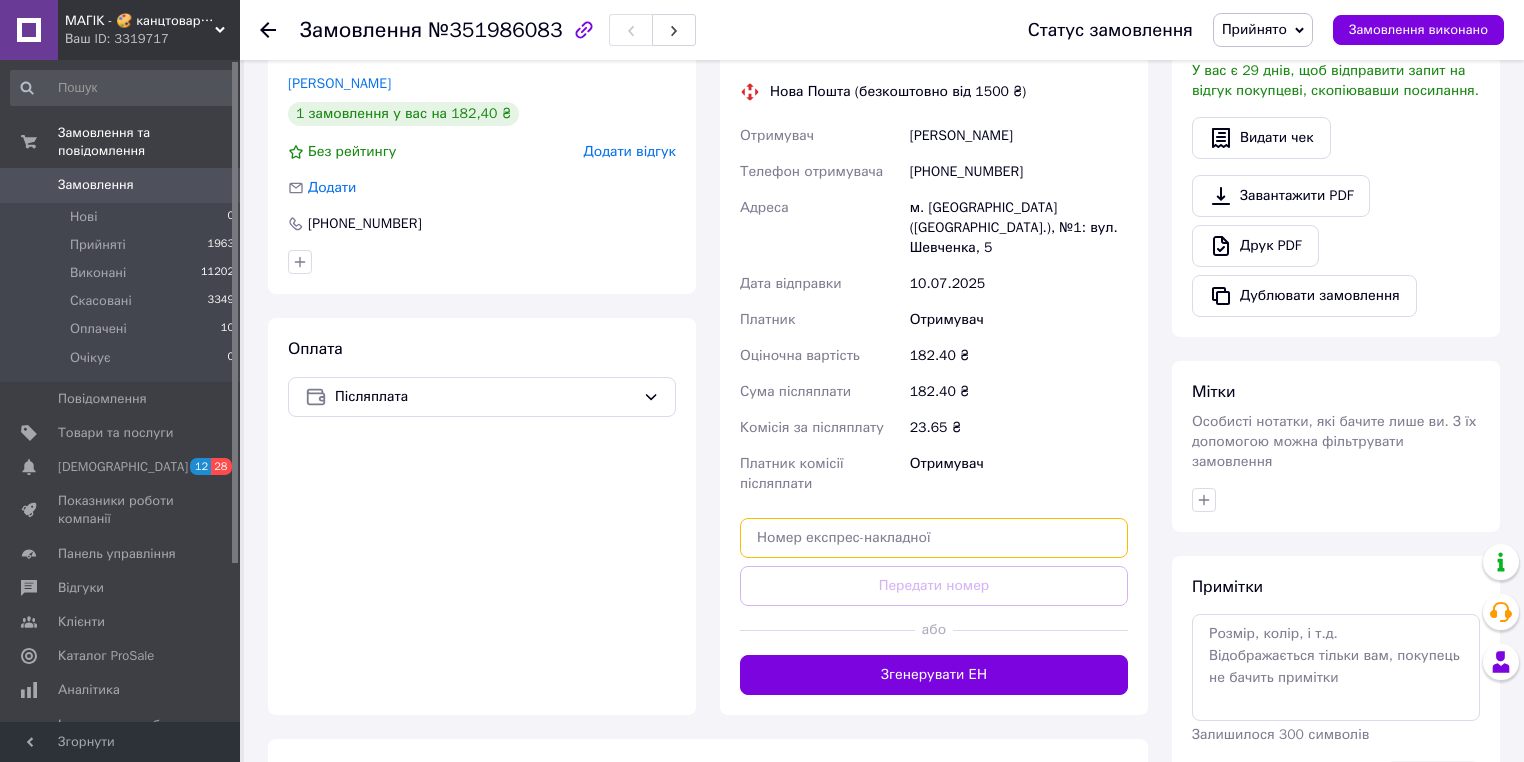 click at bounding box center (934, 538) 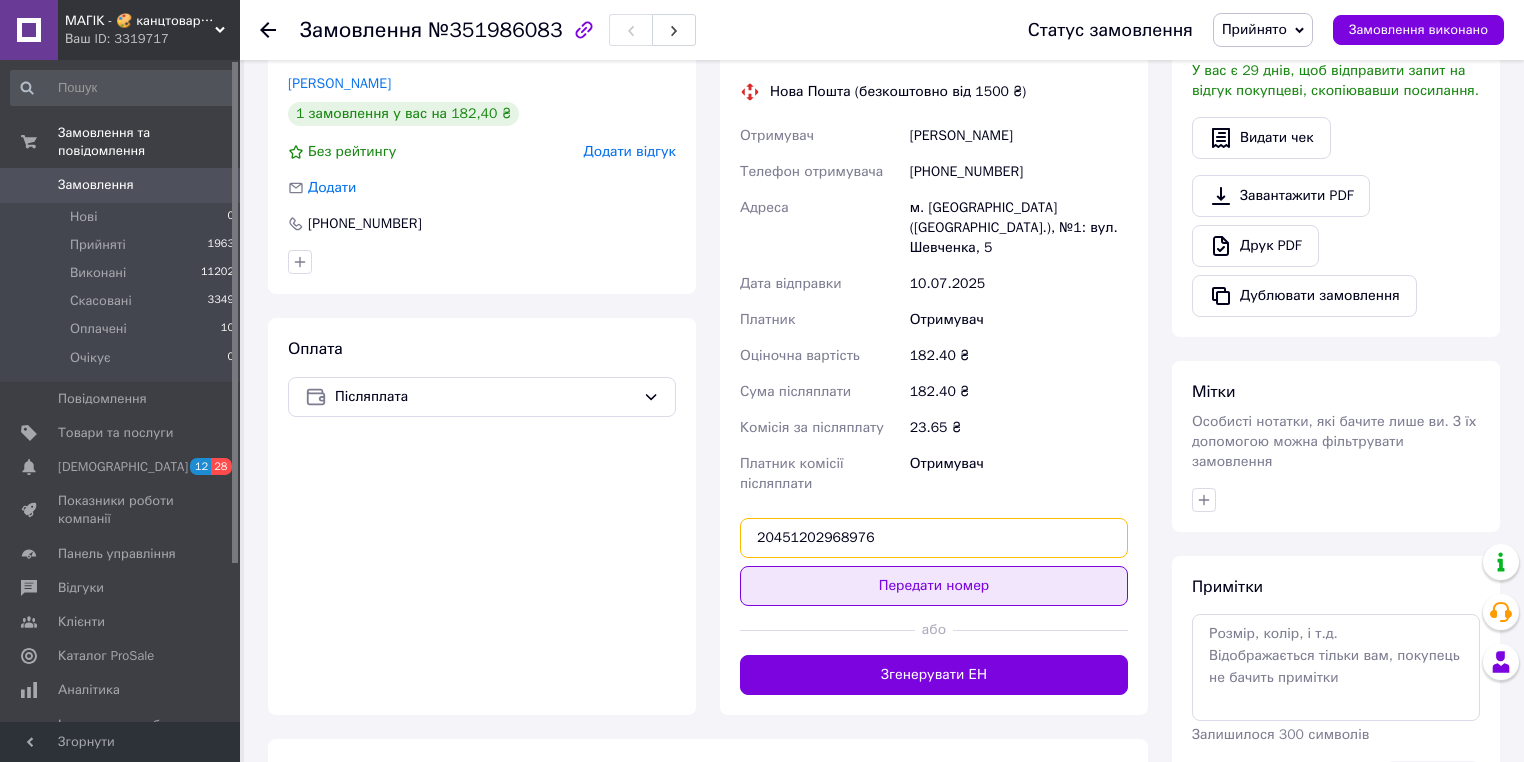 type on "20451202968976" 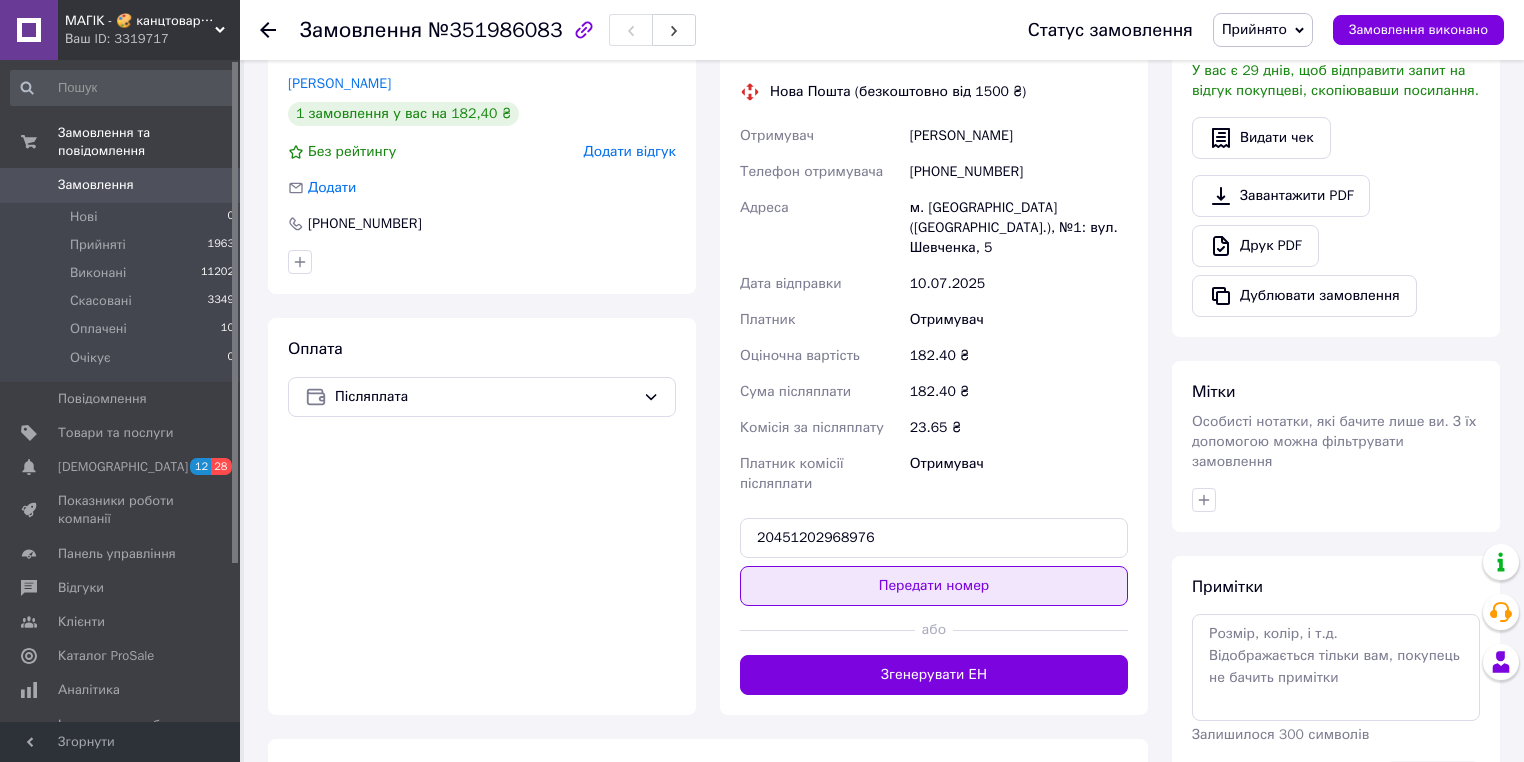 click on "Передати номер" at bounding box center (934, 586) 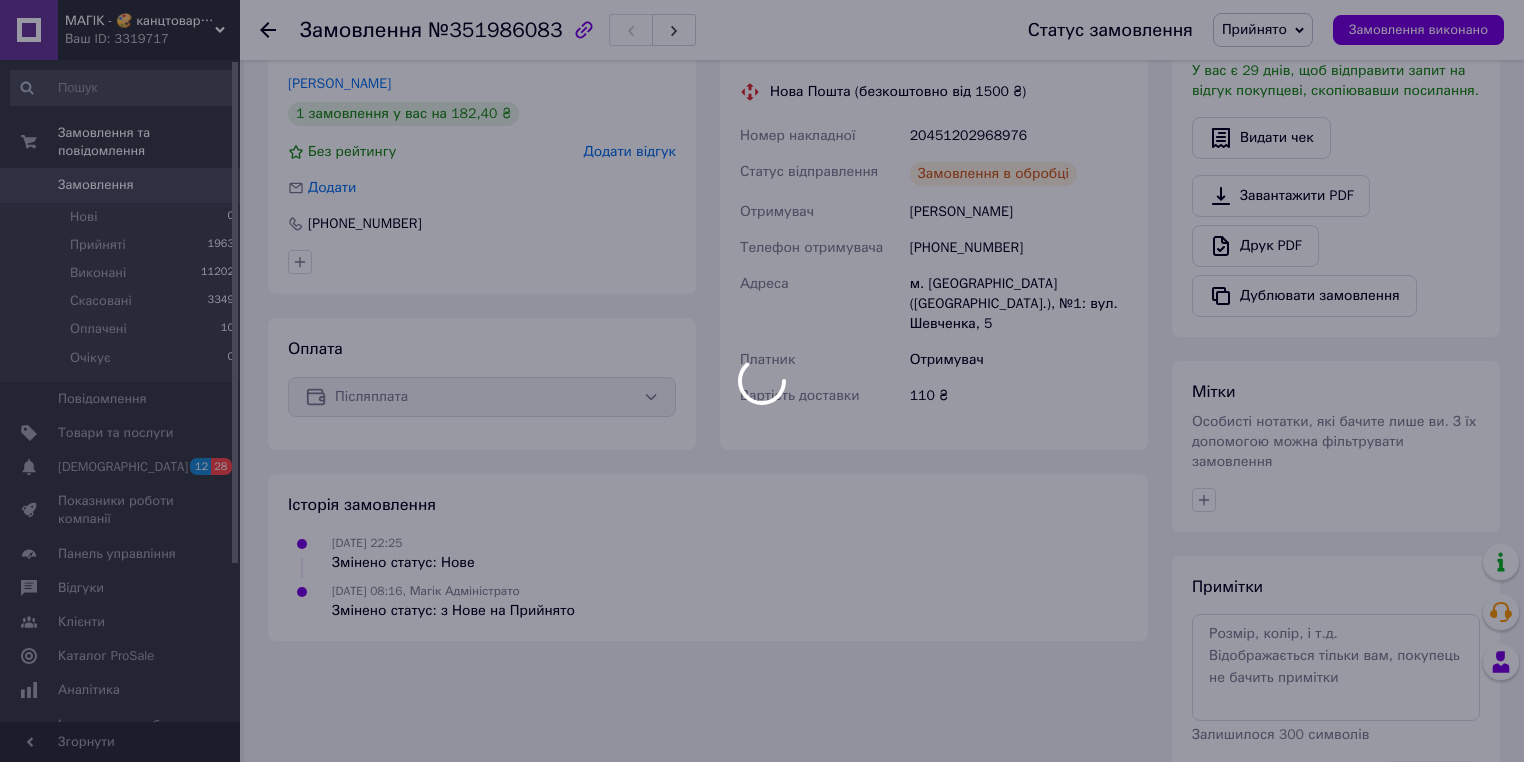 click at bounding box center [762, 381] 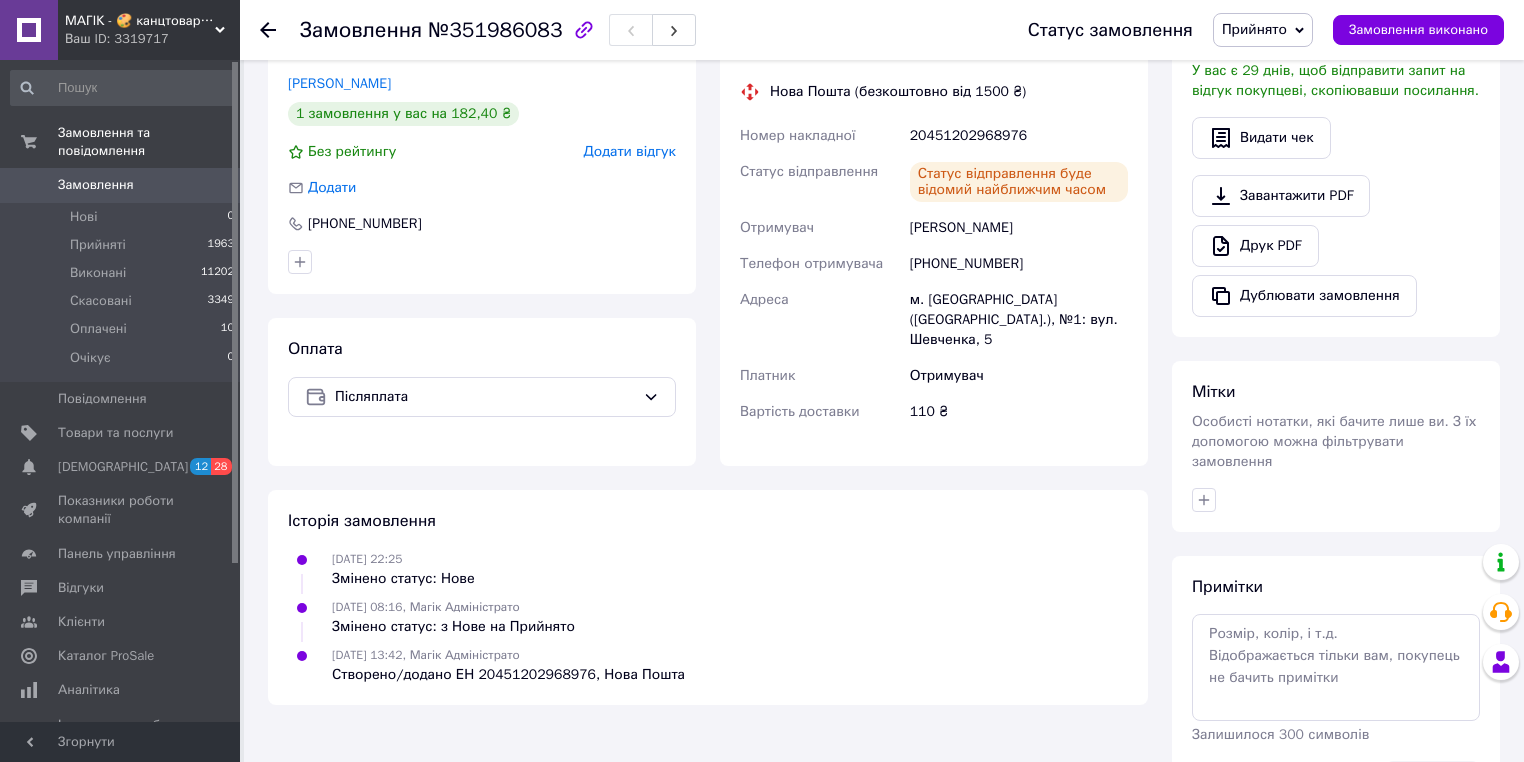 click at bounding box center (268, 30) 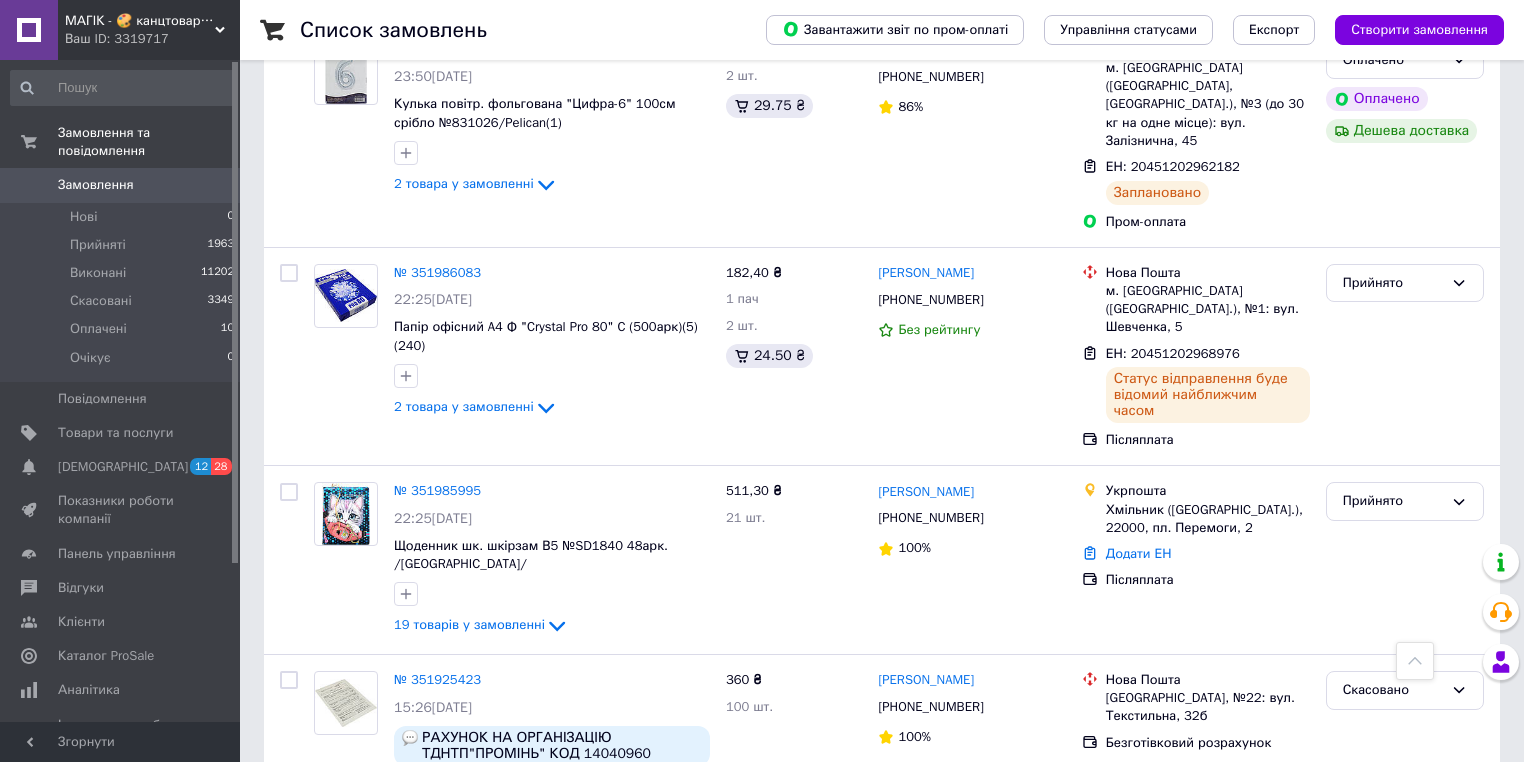 scroll, scrollTop: 960, scrollLeft: 0, axis: vertical 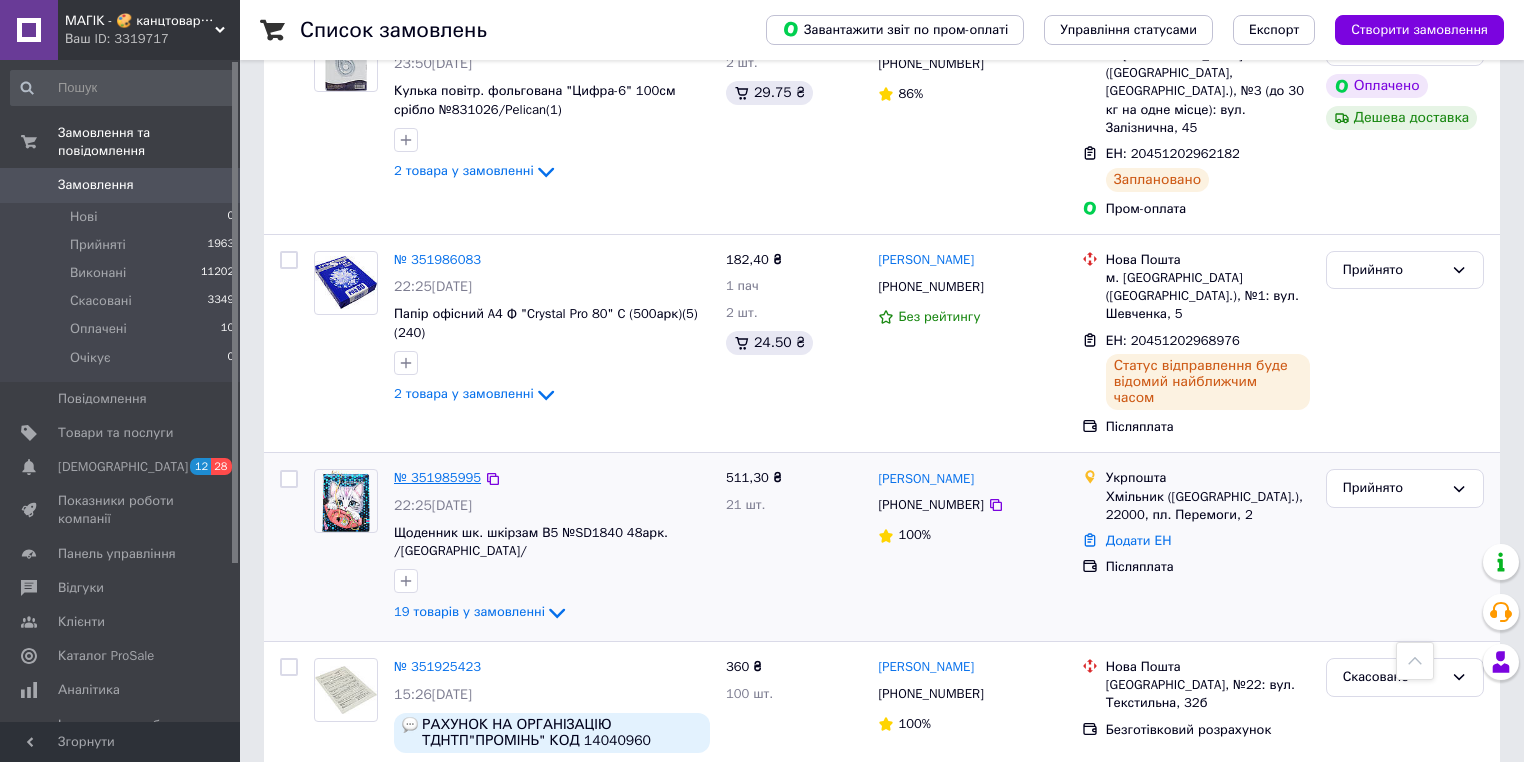 click on "№ 351985995" at bounding box center (437, 477) 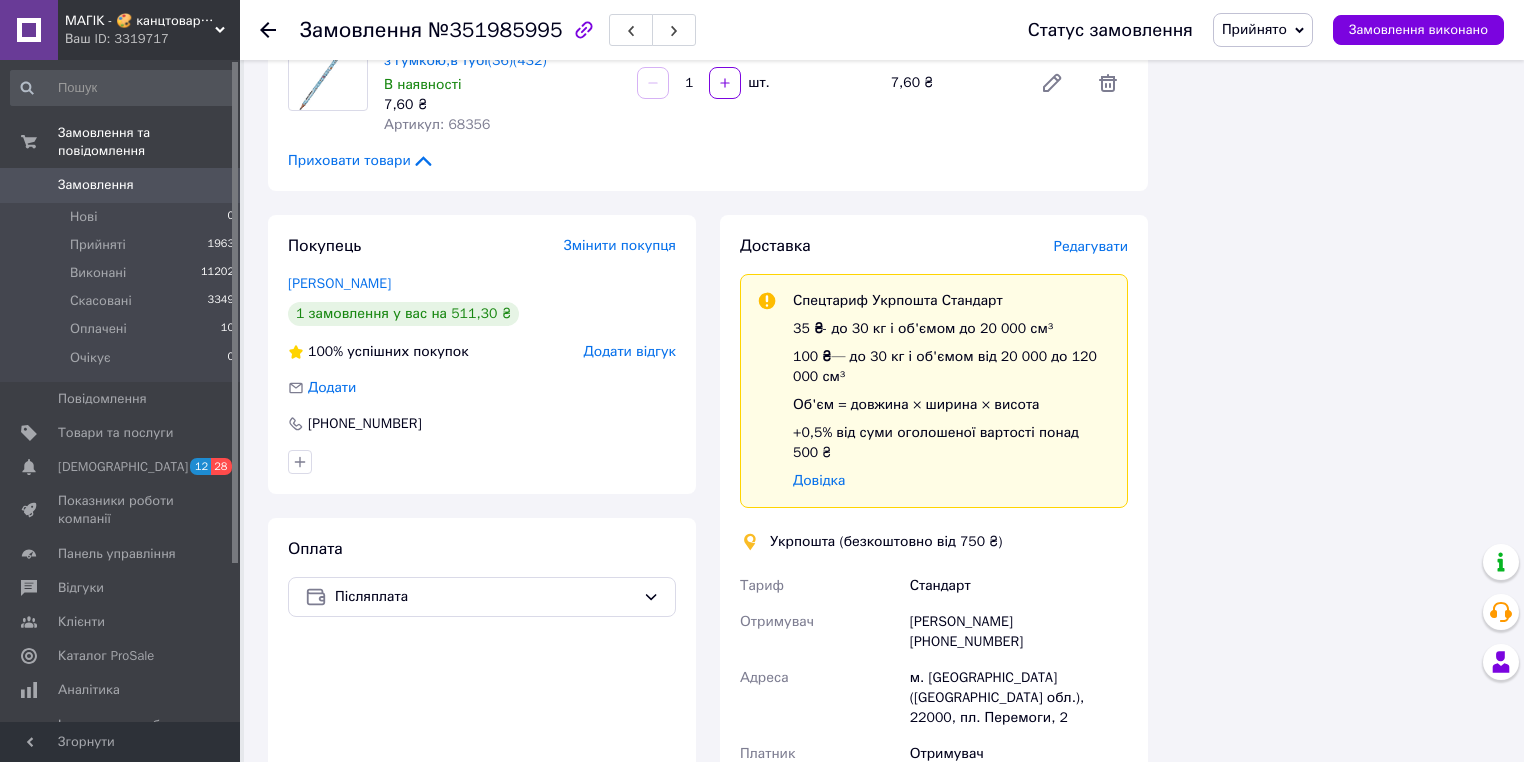scroll, scrollTop: 2640, scrollLeft: 0, axis: vertical 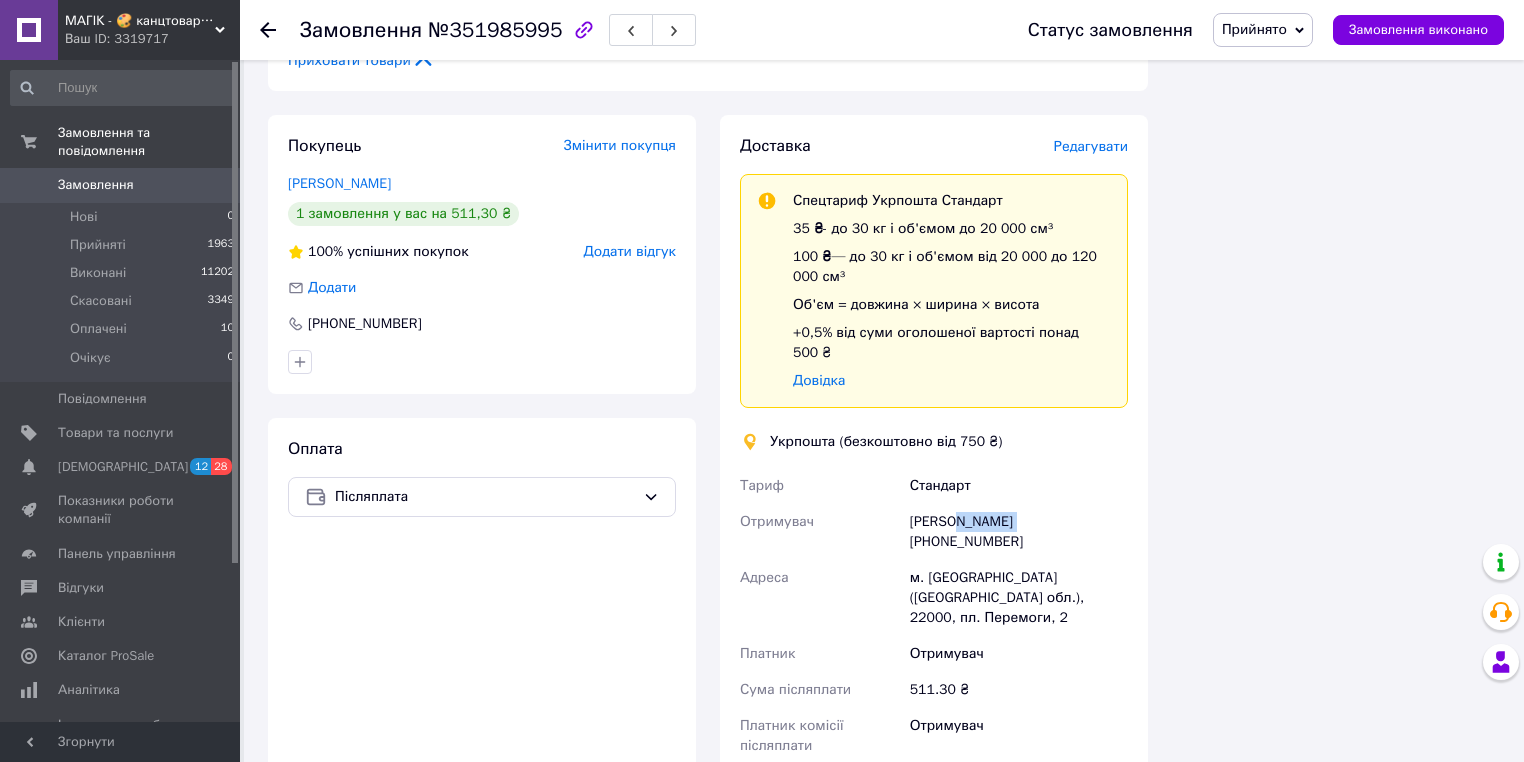 drag, startPoint x: 1008, startPoint y: 424, endPoint x: 953, endPoint y: 419, distance: 55.226807 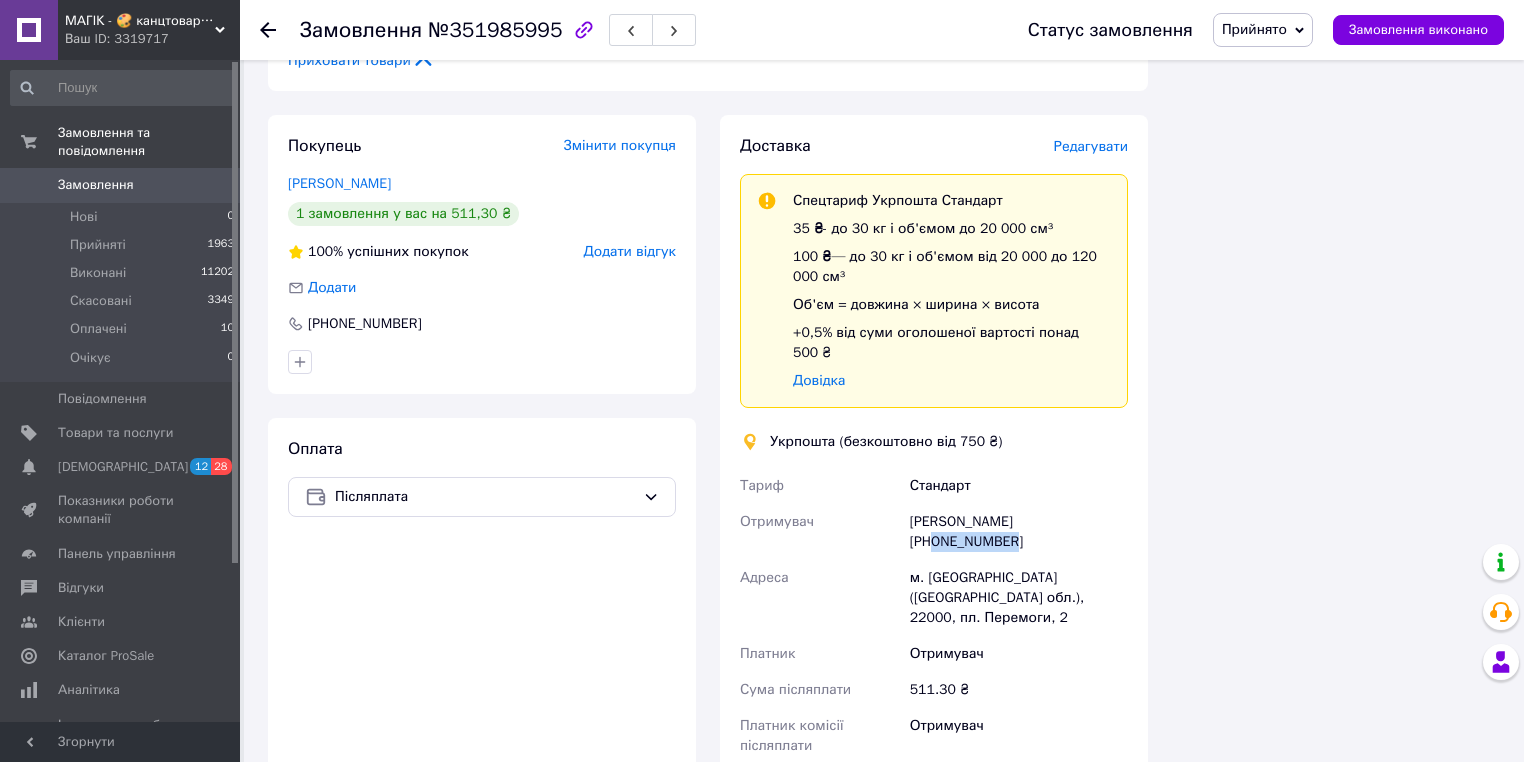 drag, startPoint x: 1110, startPoint y: 420, endPoint x: 1036, endPoint y: 424, distance: 74.10803 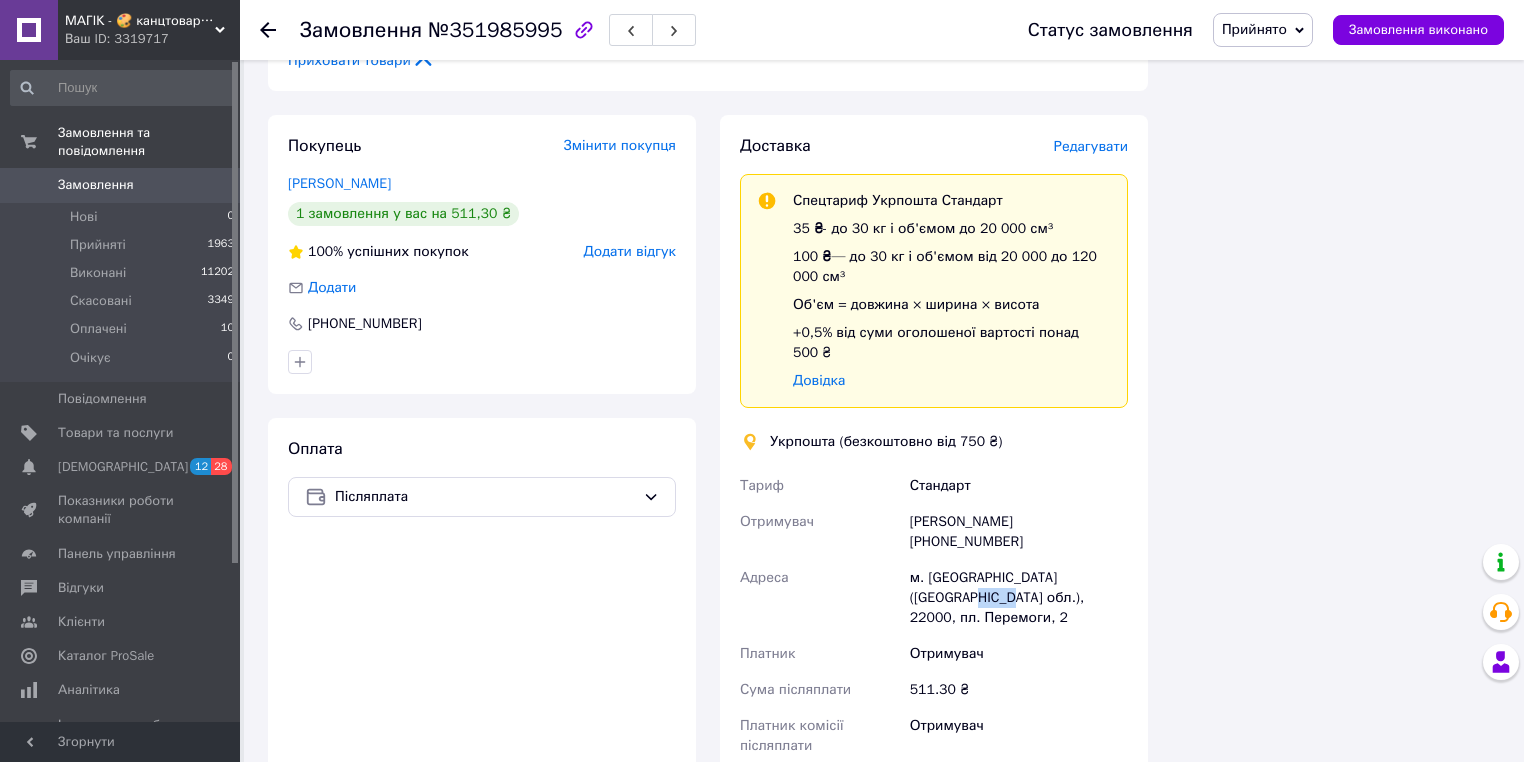drag, startPoint x: 948, startPoint y: 478, endPoint x: 912, endPoint y: 476, distance: 36.05551 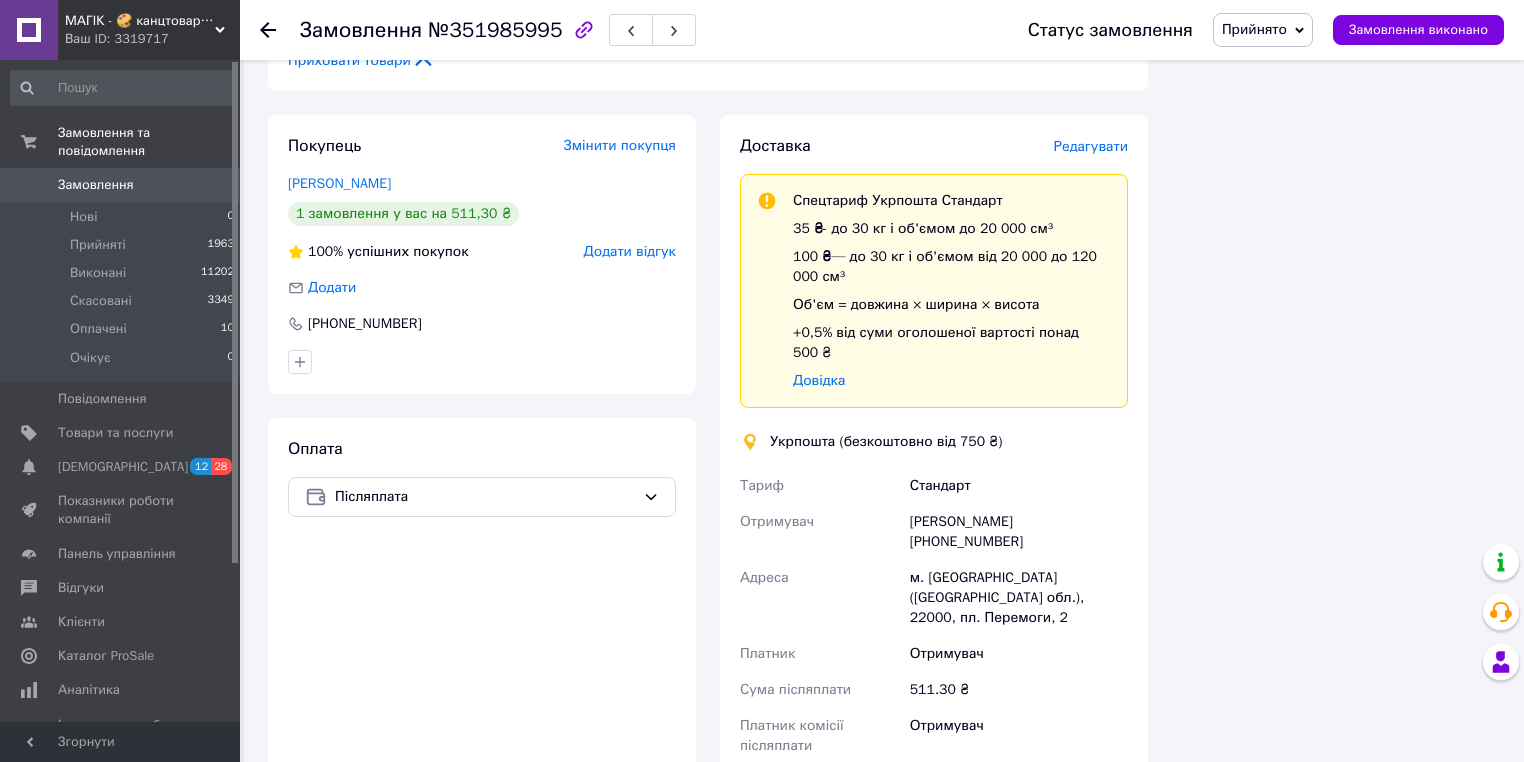 click 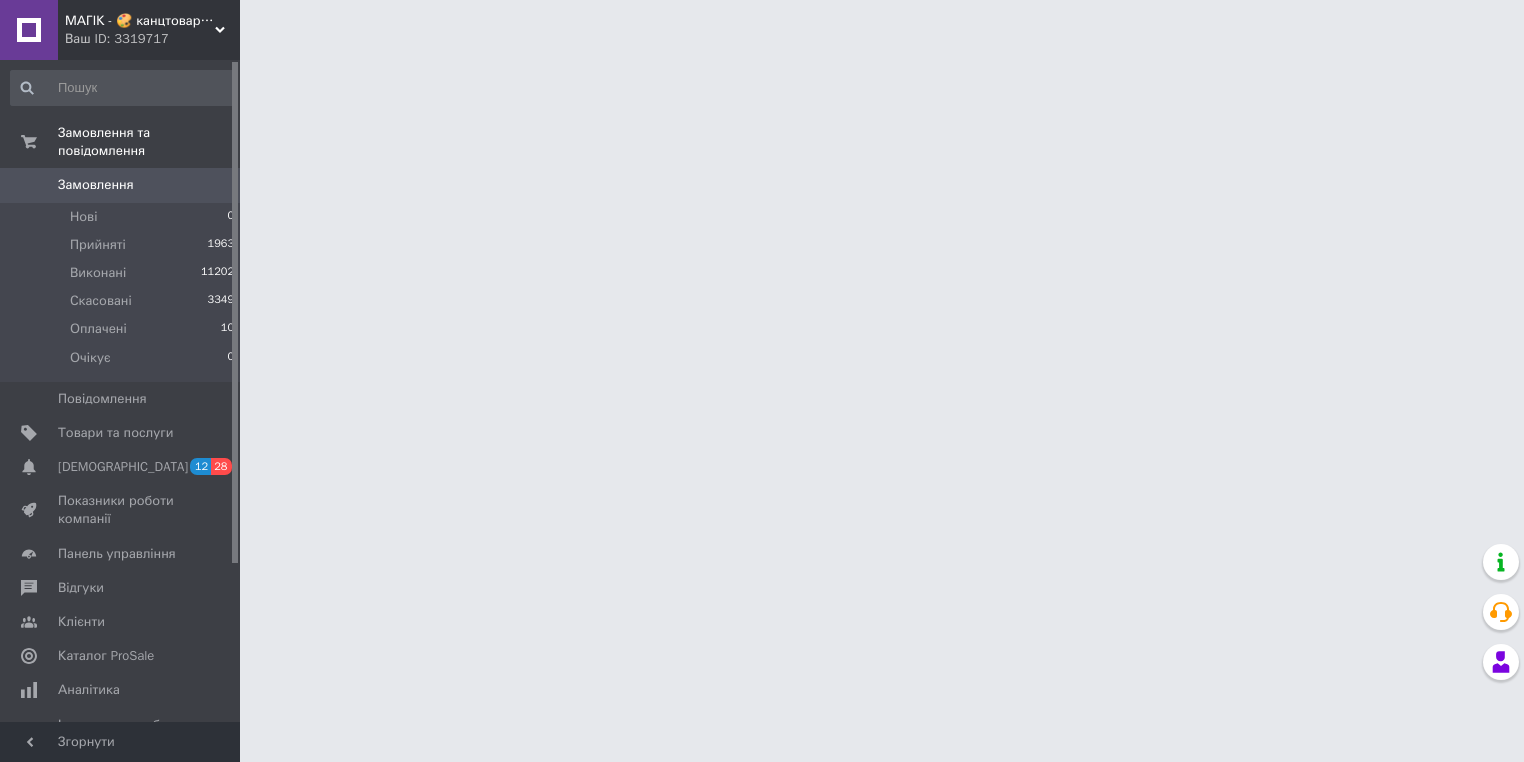 scroll, scrollTop: 0, scrollLeft: 0, axis: both 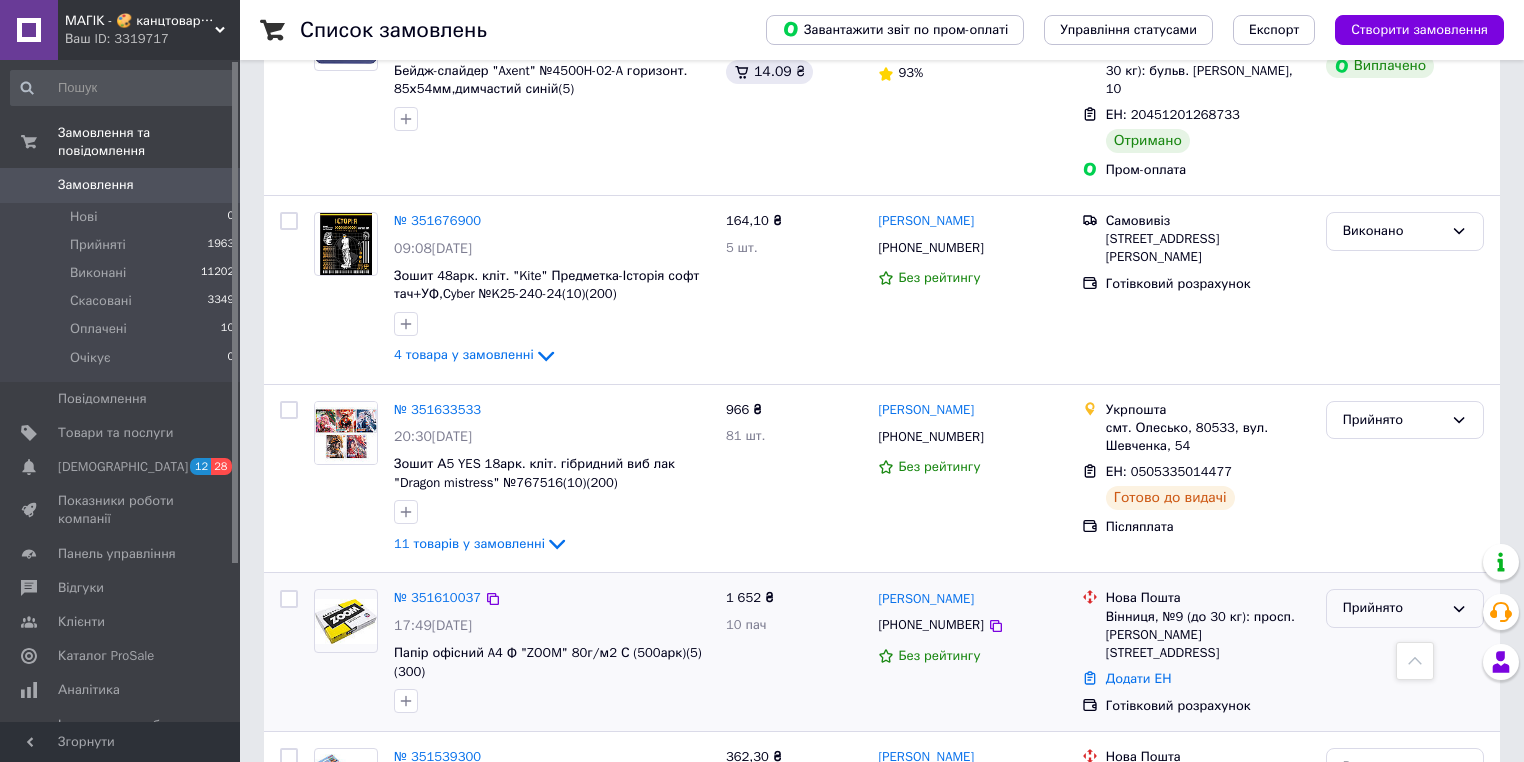 click 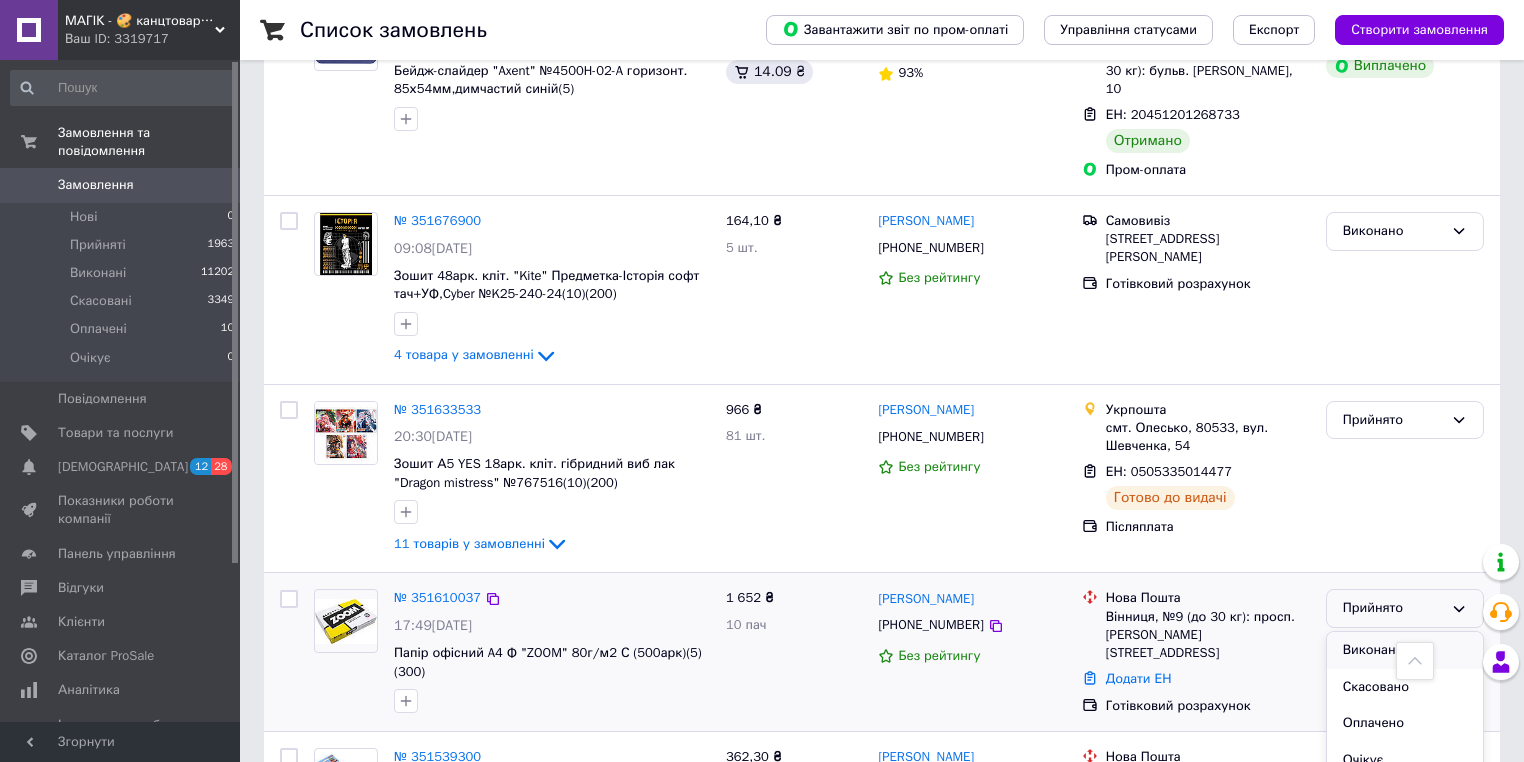 click on "Виконано" at bounding box center [1405, 650] 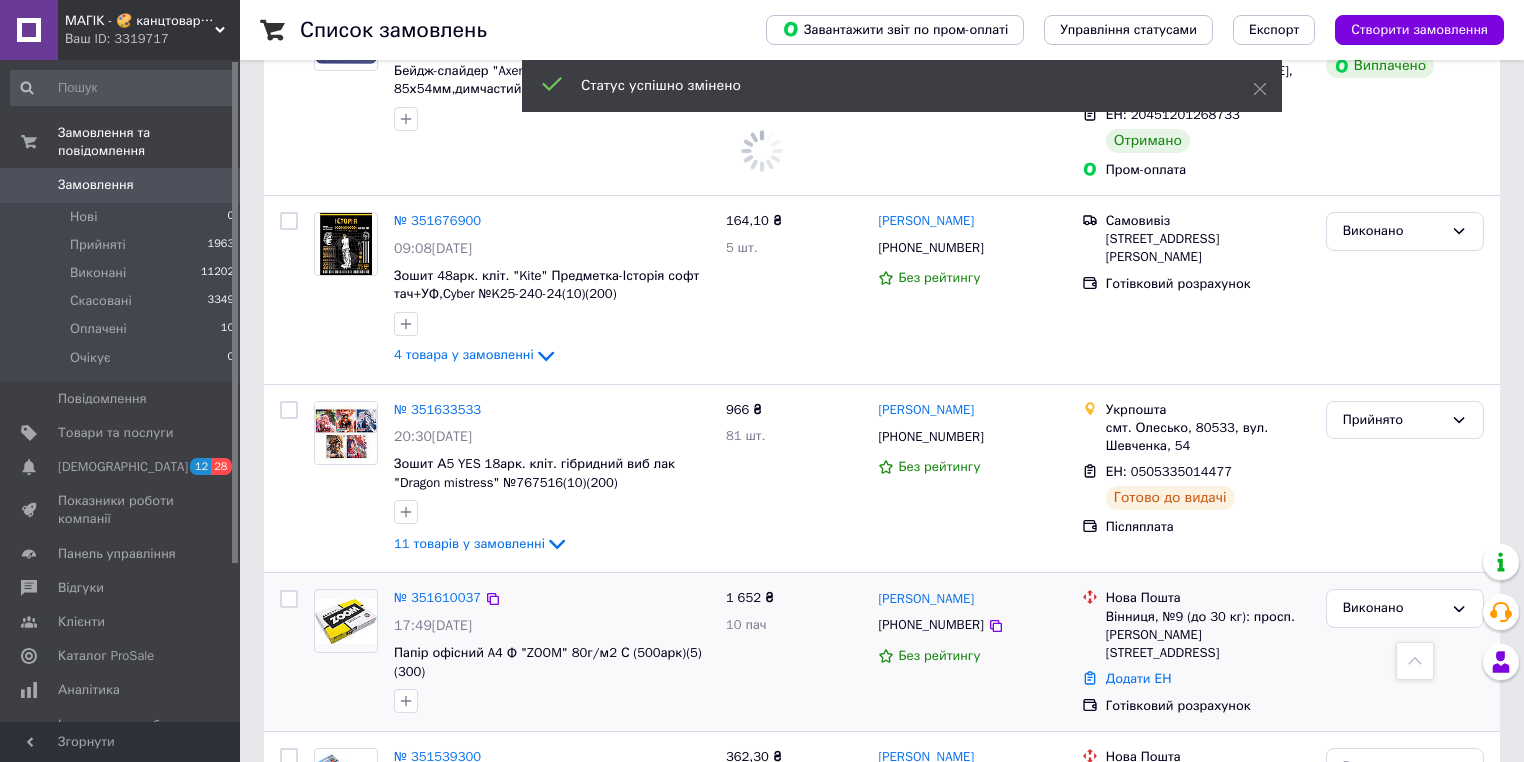 scroll, scrollTop: 3344, scrollLeft: 0, axis: vertical 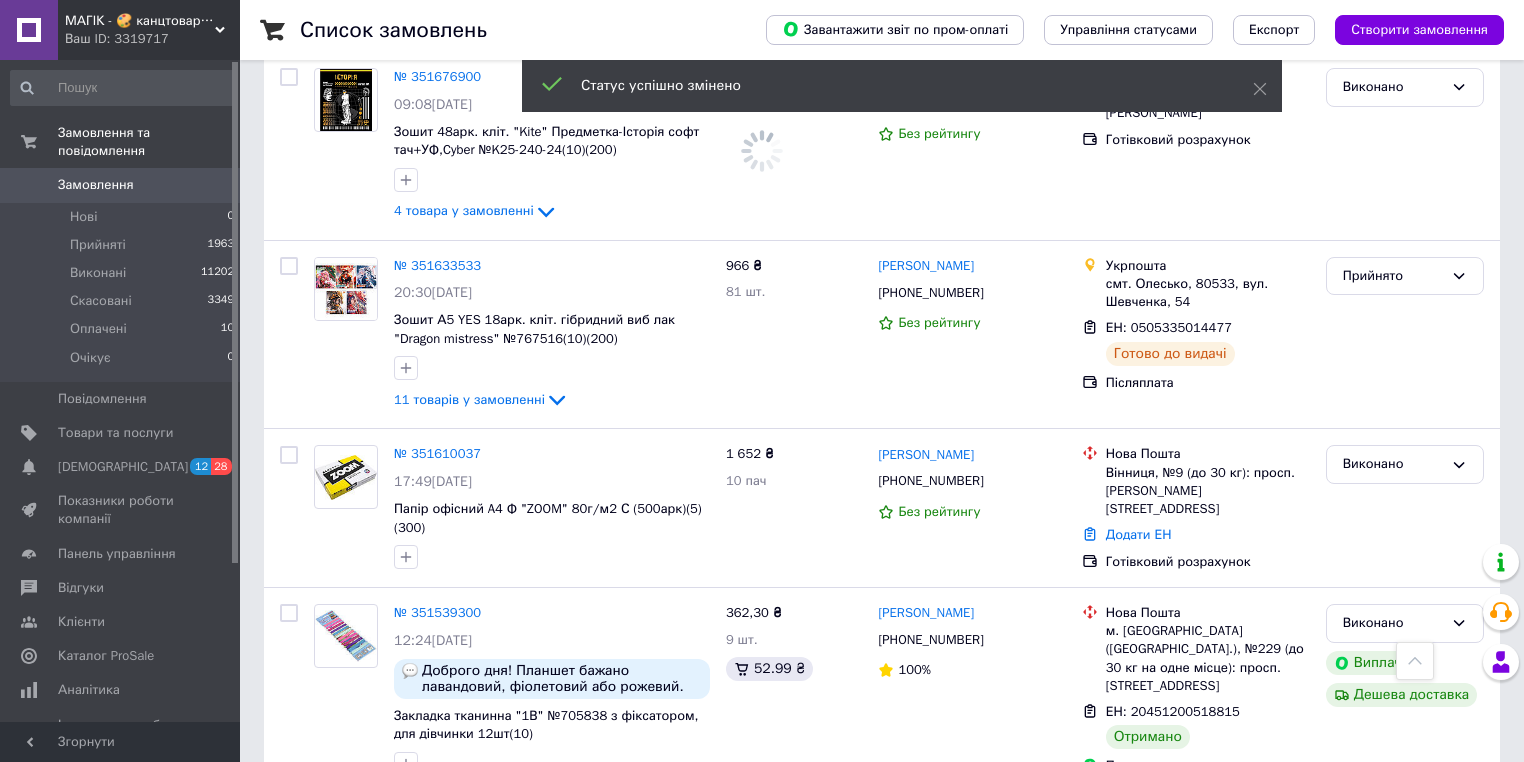 click on "2" at bounding box center [327, 869] 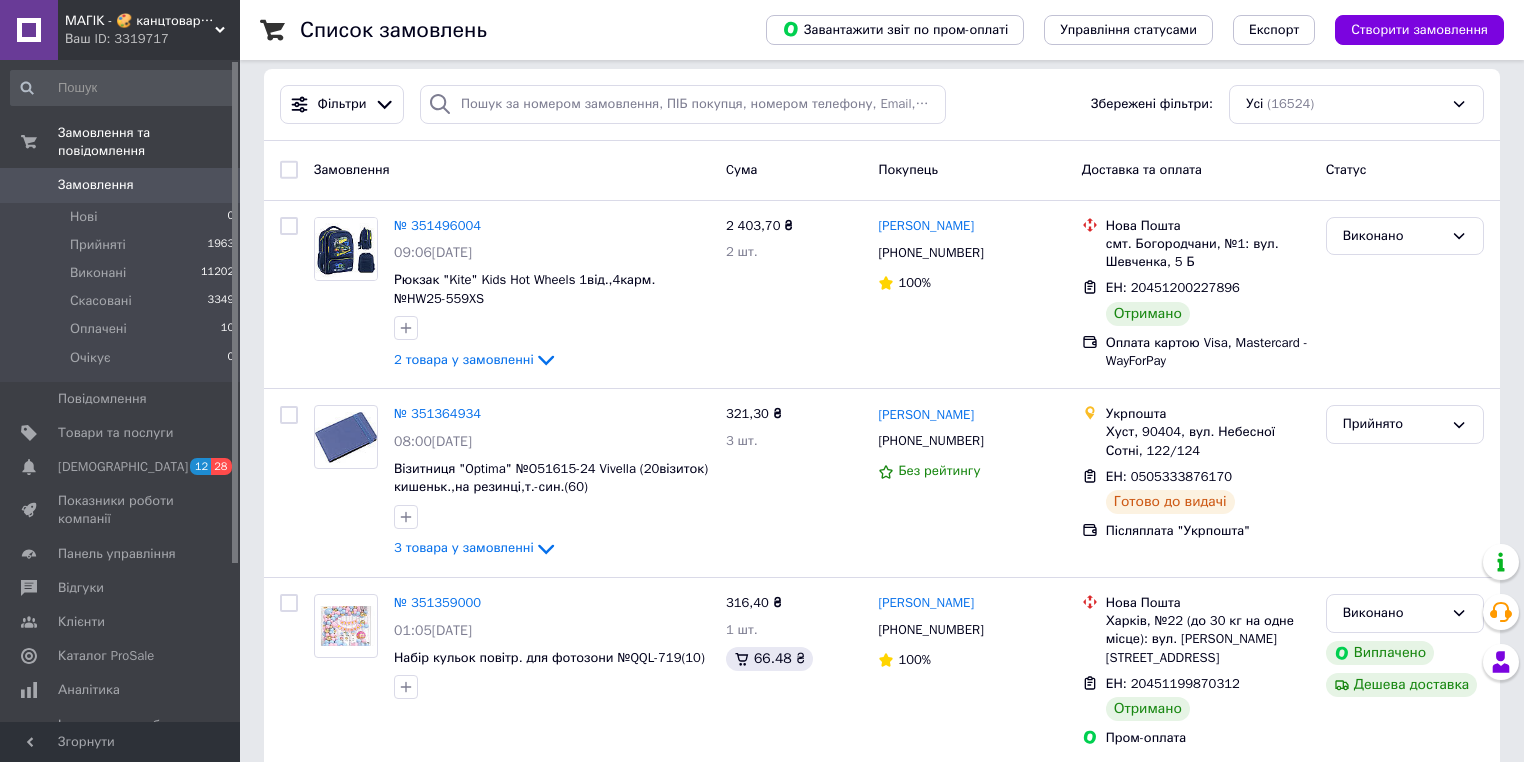 scroll, scrollTop: 0, scrollLeft: 0, axis: both 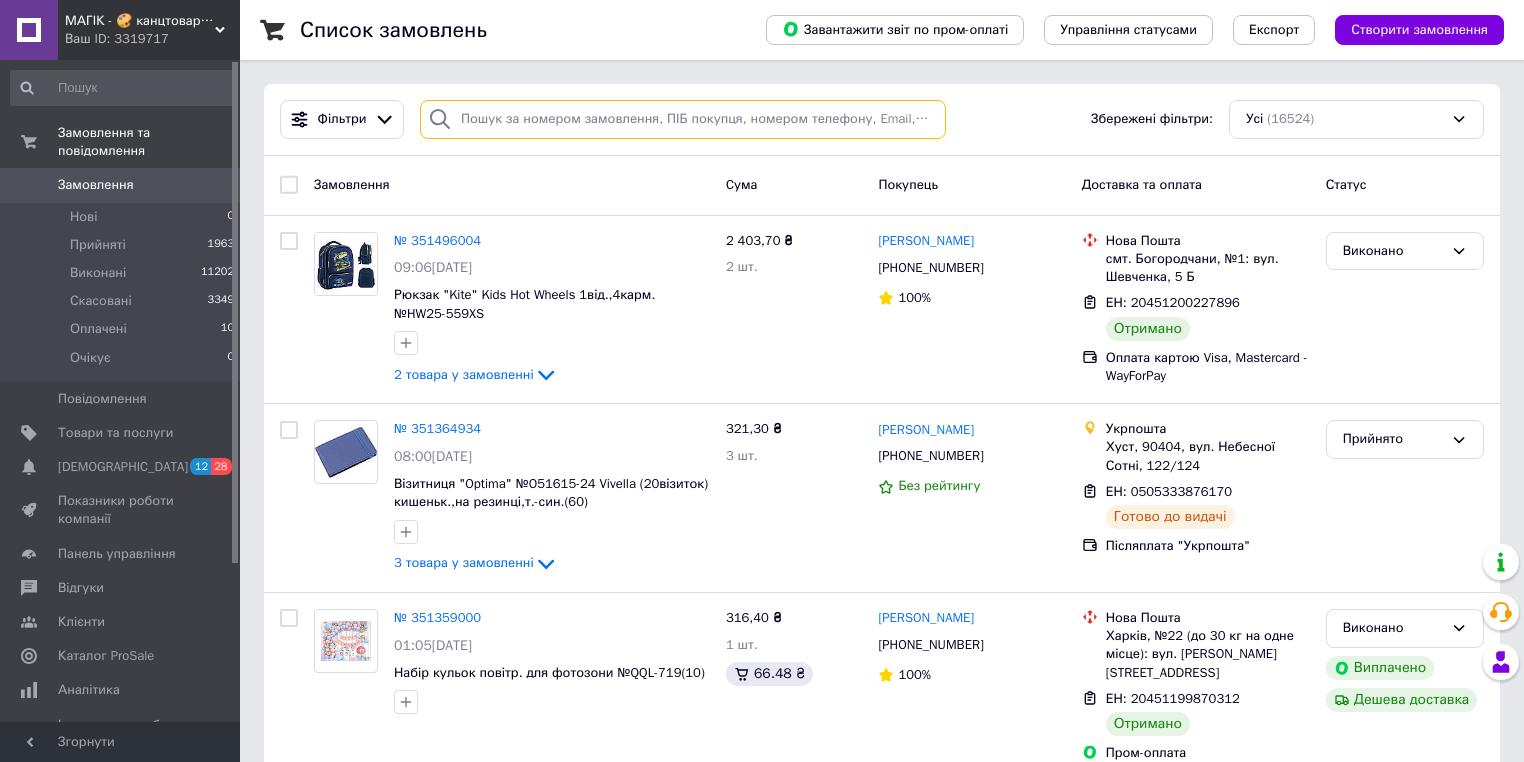 click at bounding box center (683, 119) 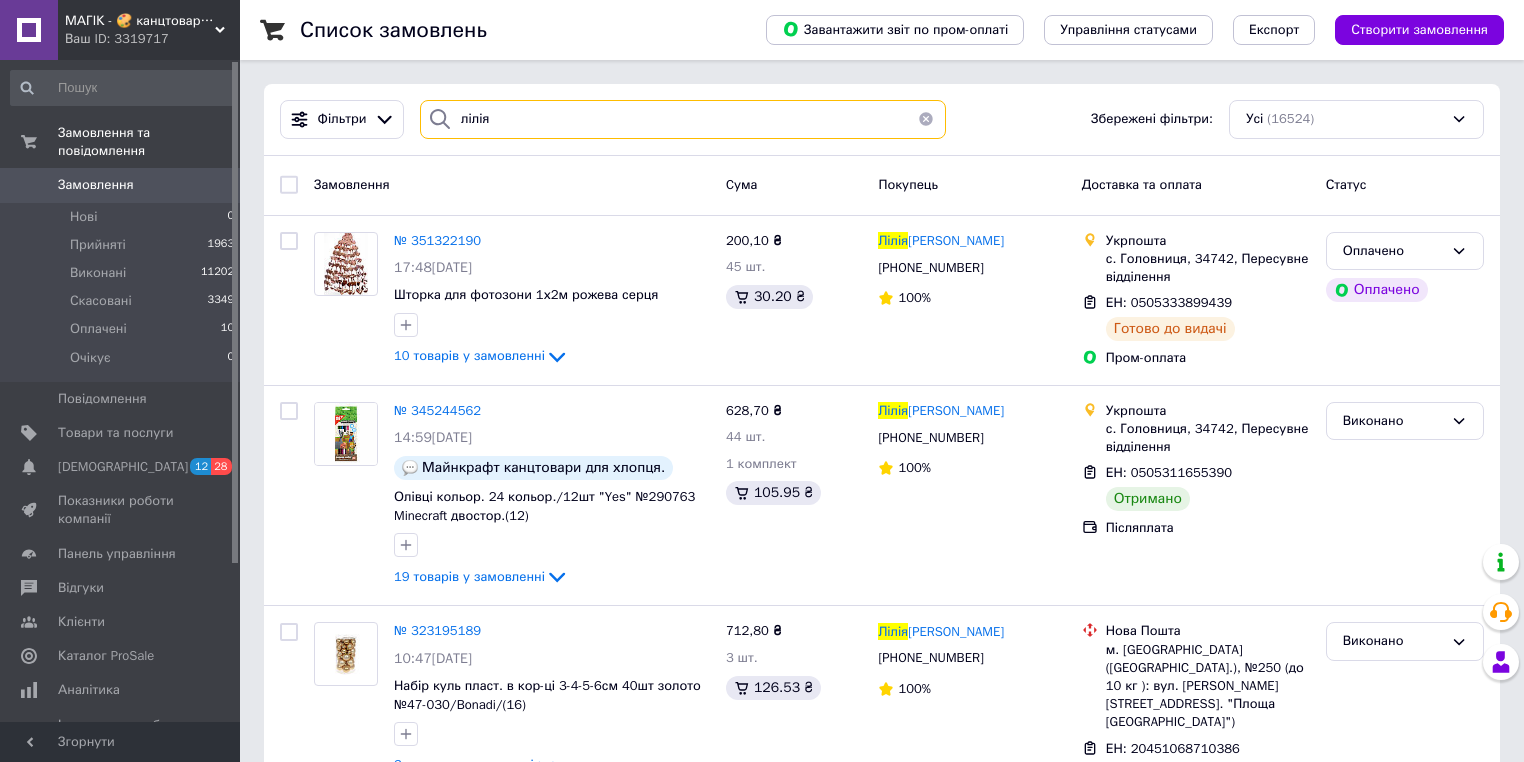 type on "лілія" 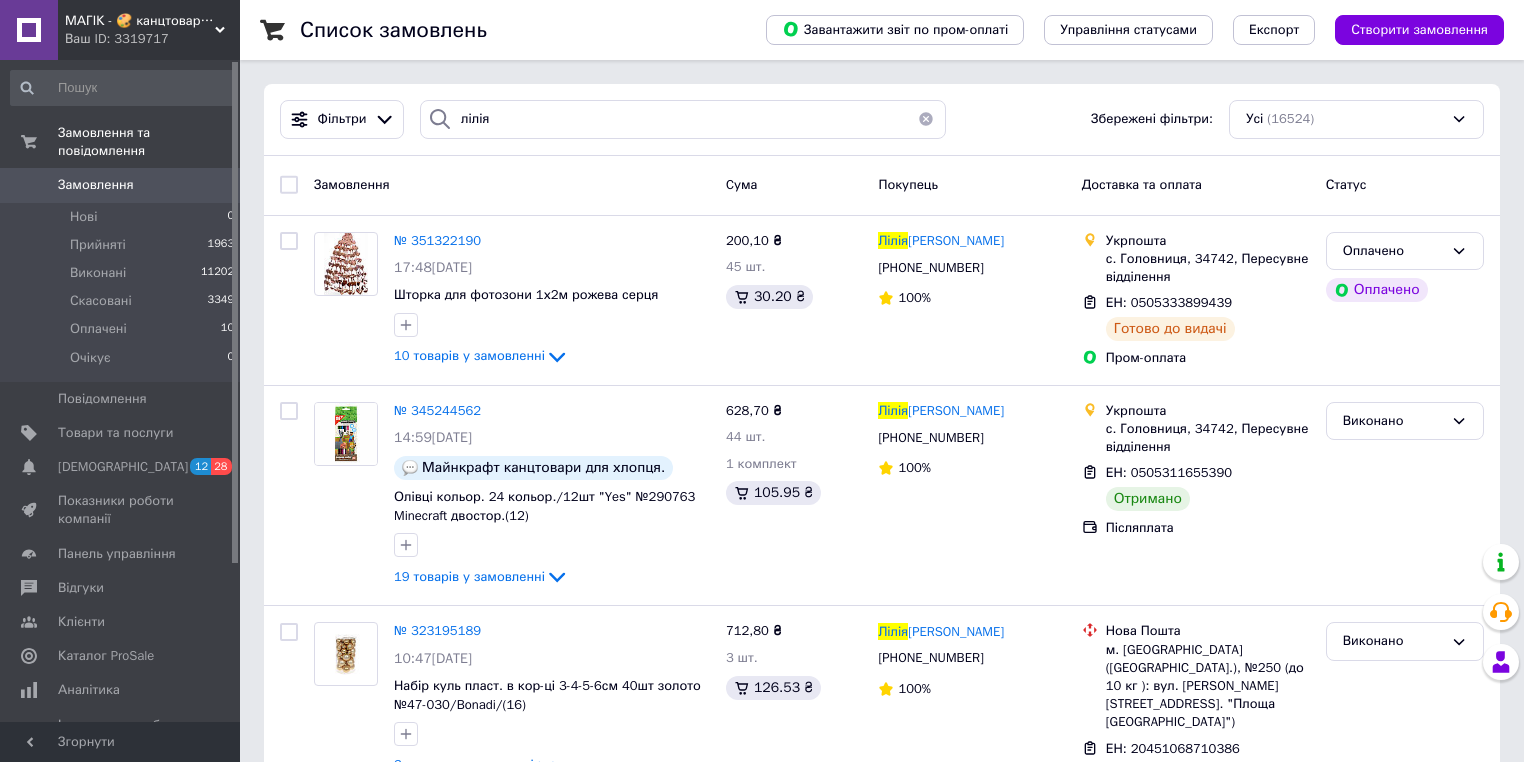 click at bounding box center [926, 119] 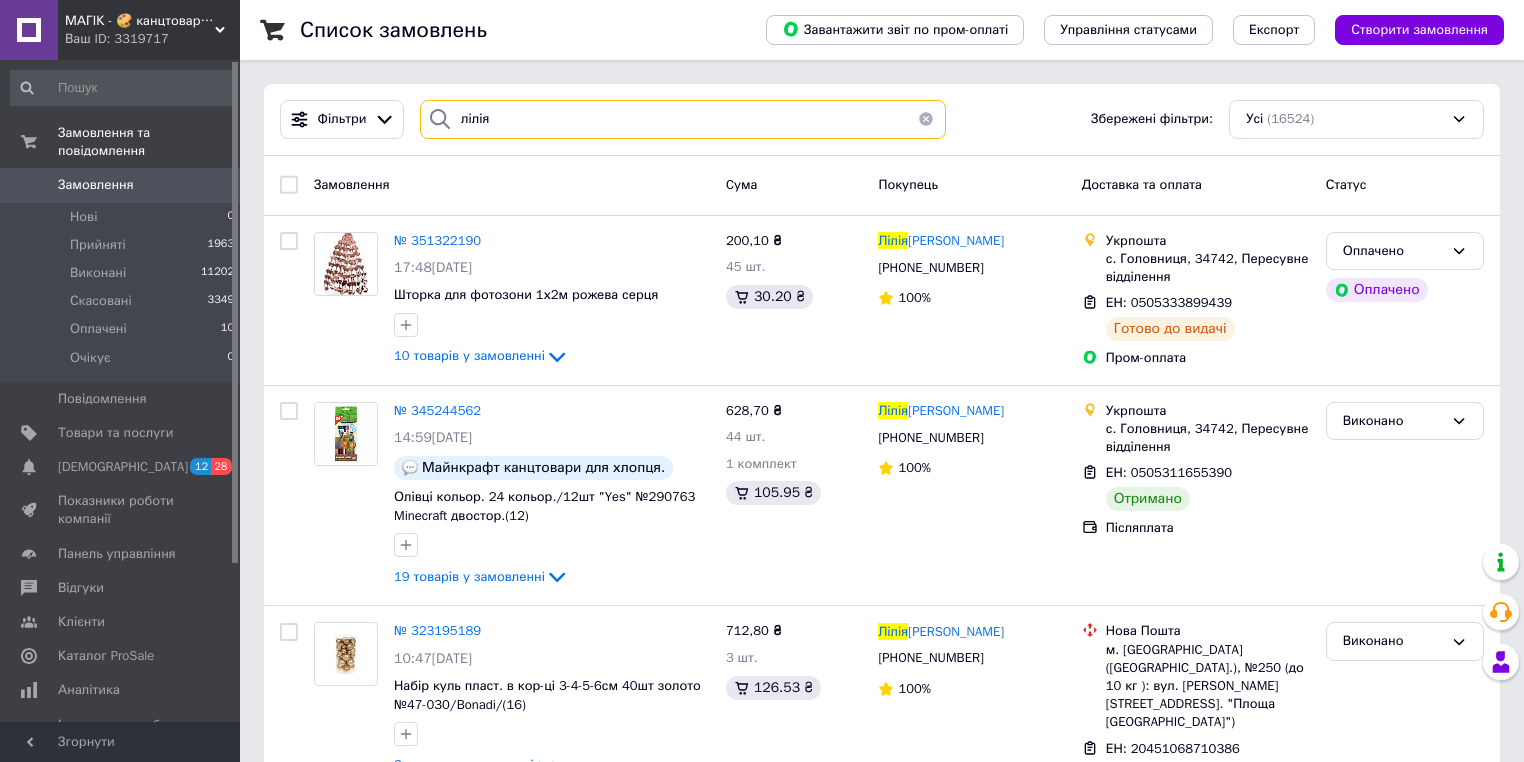 type 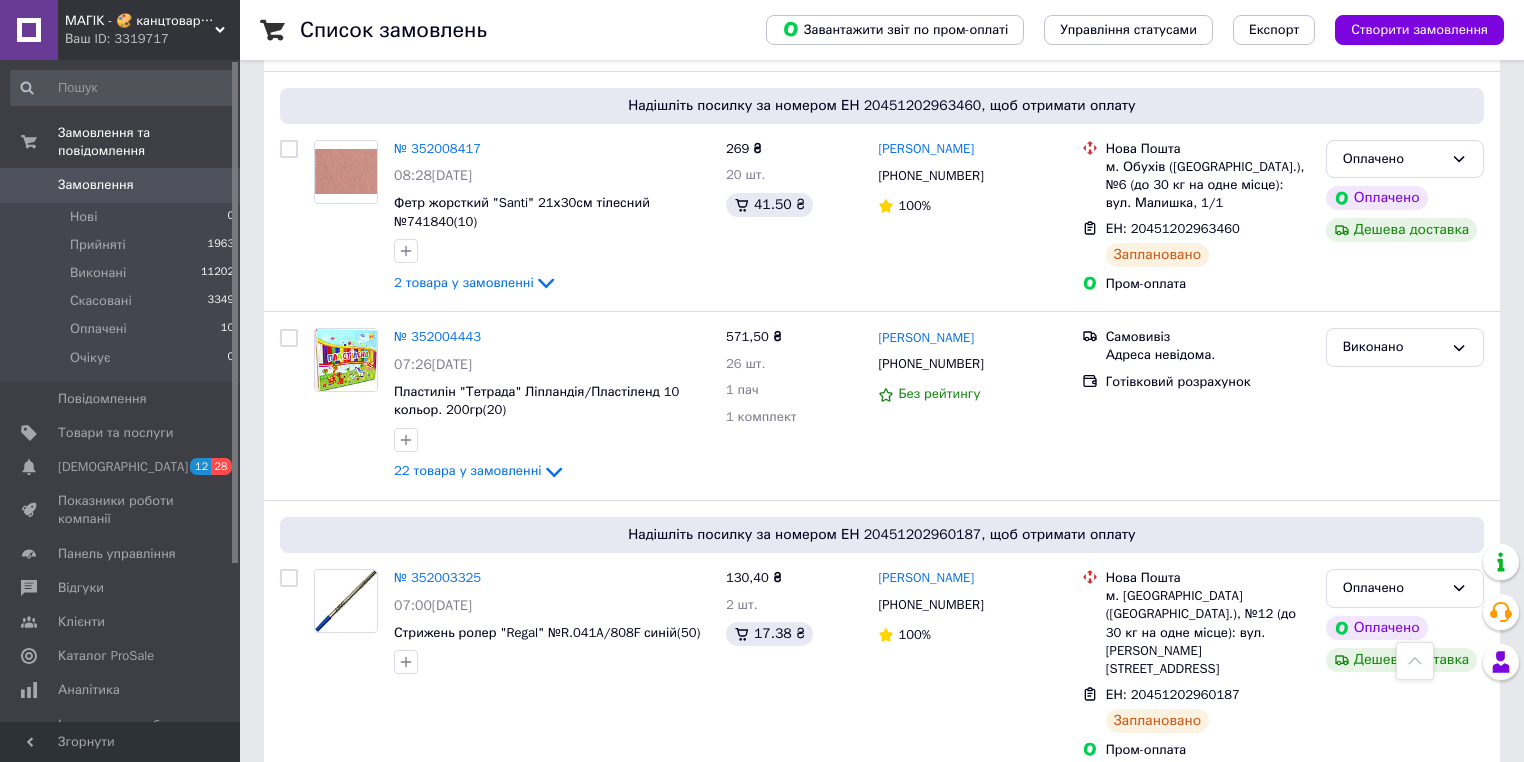 scroll, scrollTop: 0, scrollLeft: 0, axis: both 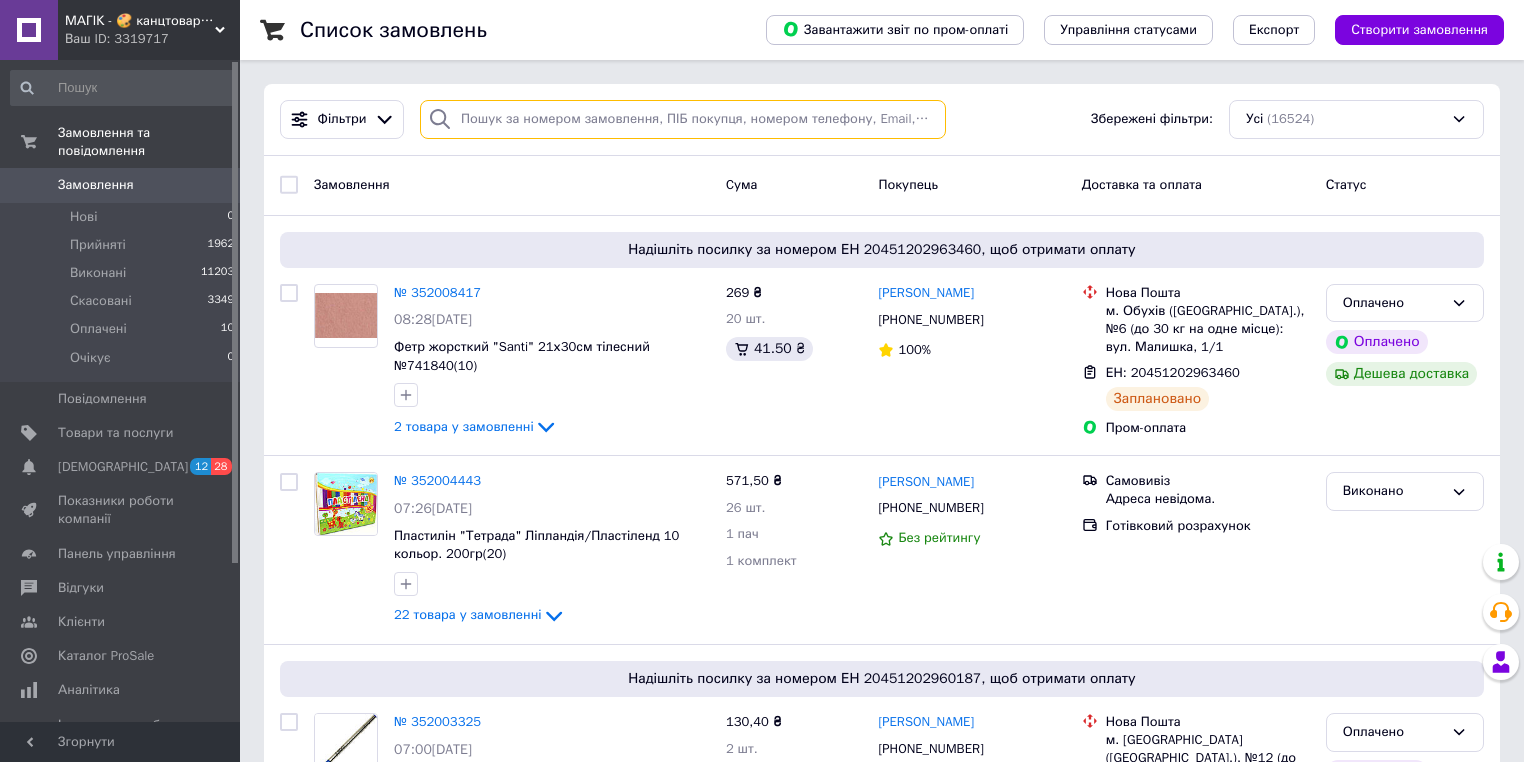 click at bounding box center [683, 119] 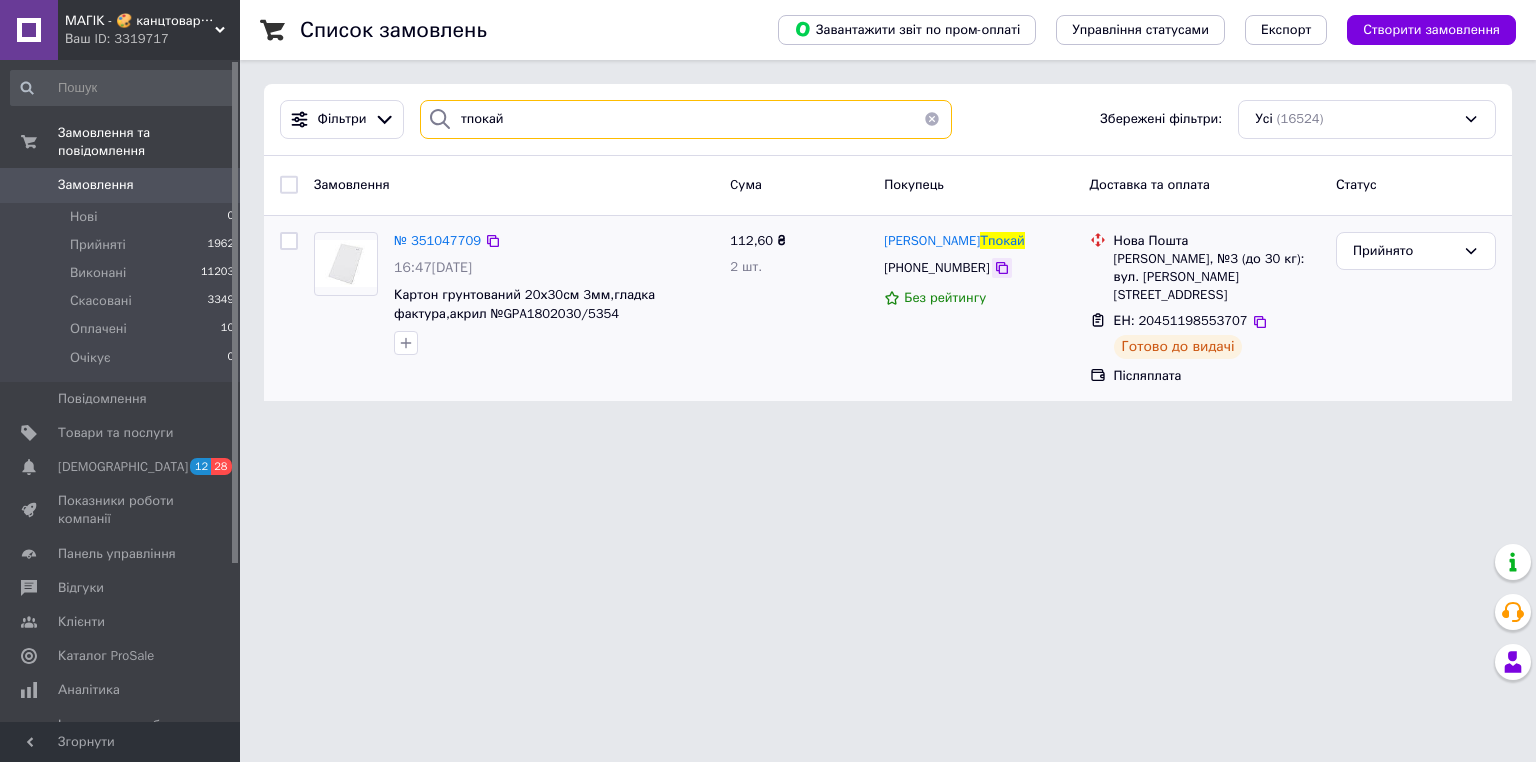 type on "тпокай" 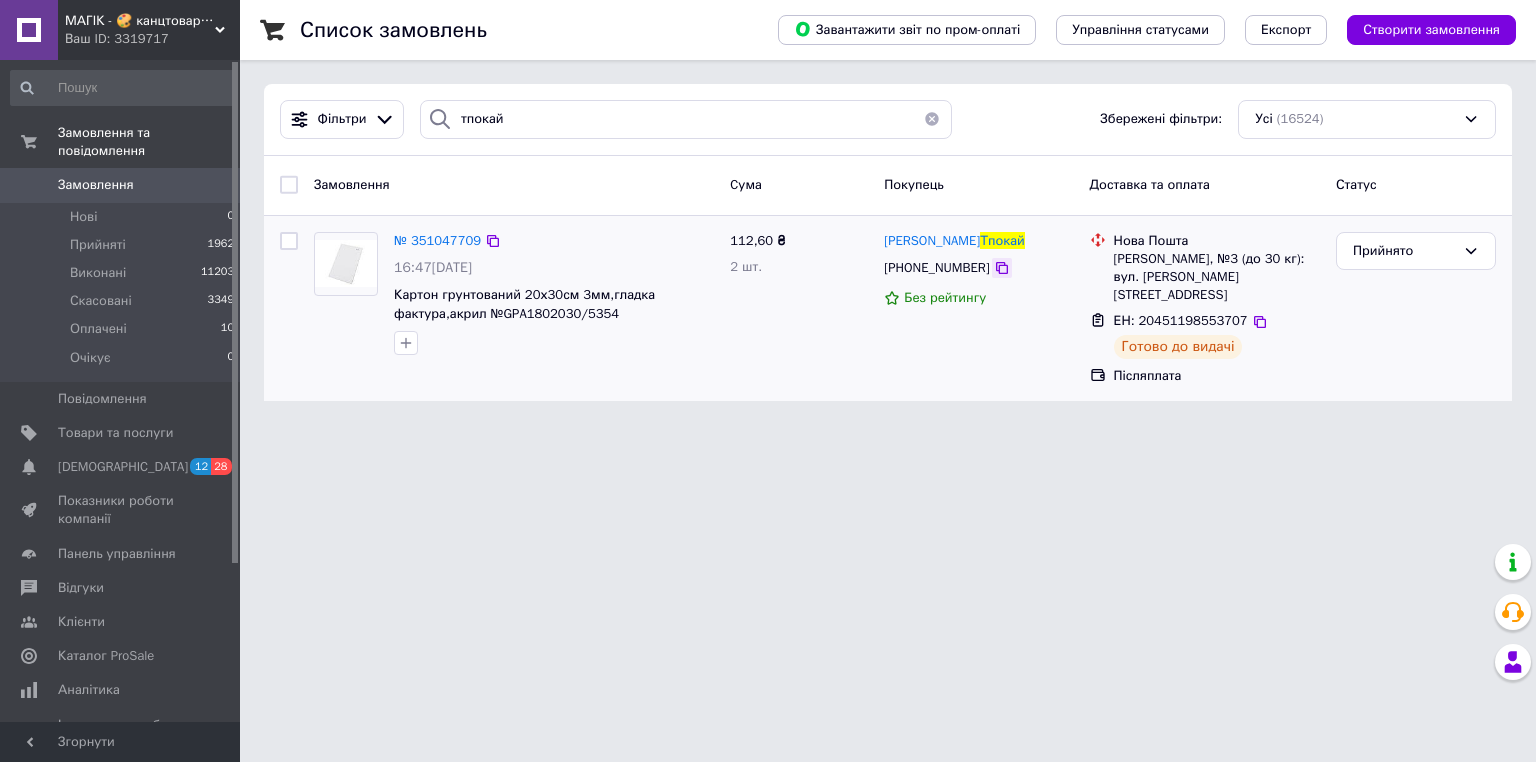 click 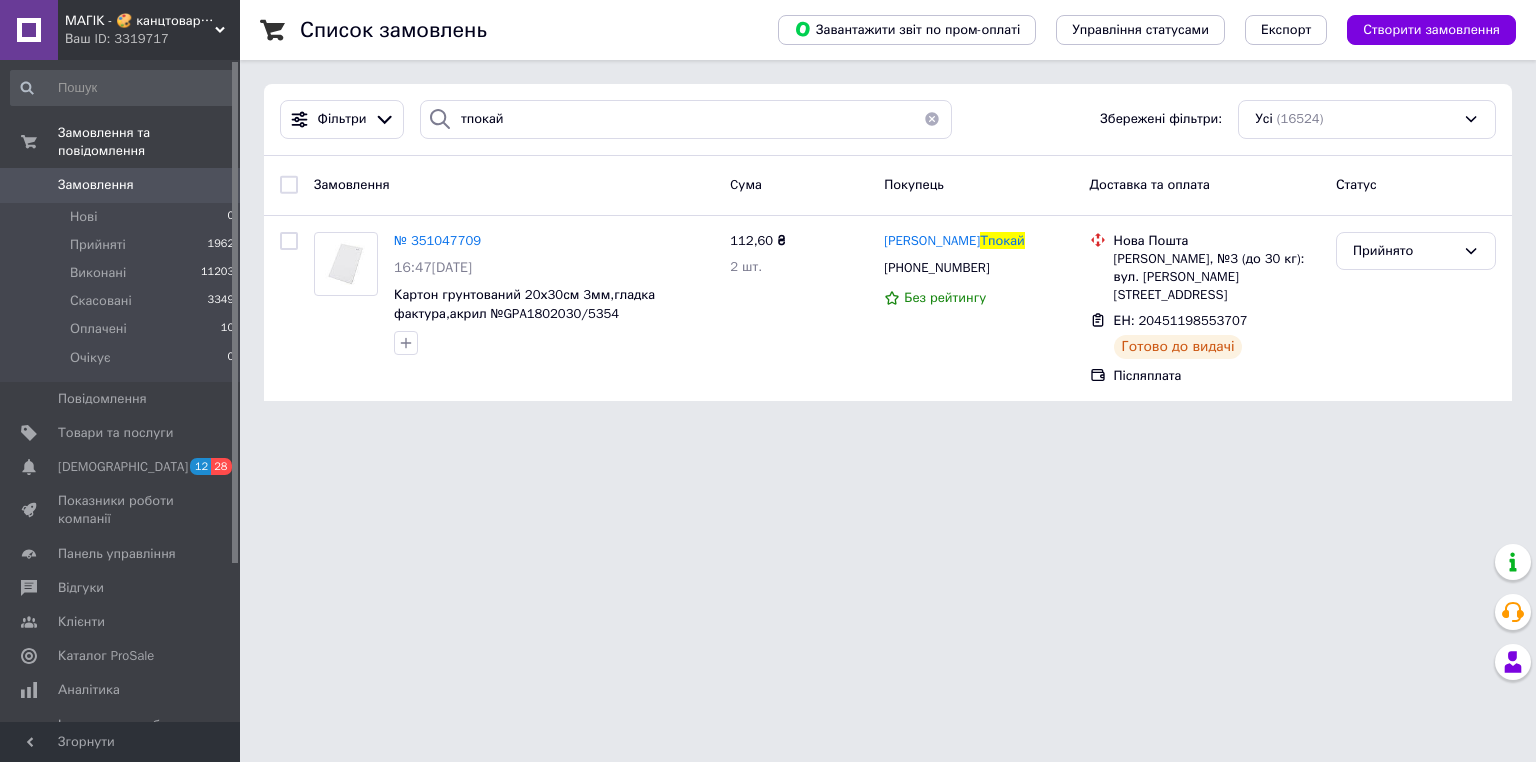 click at bounding box center [932, 119] 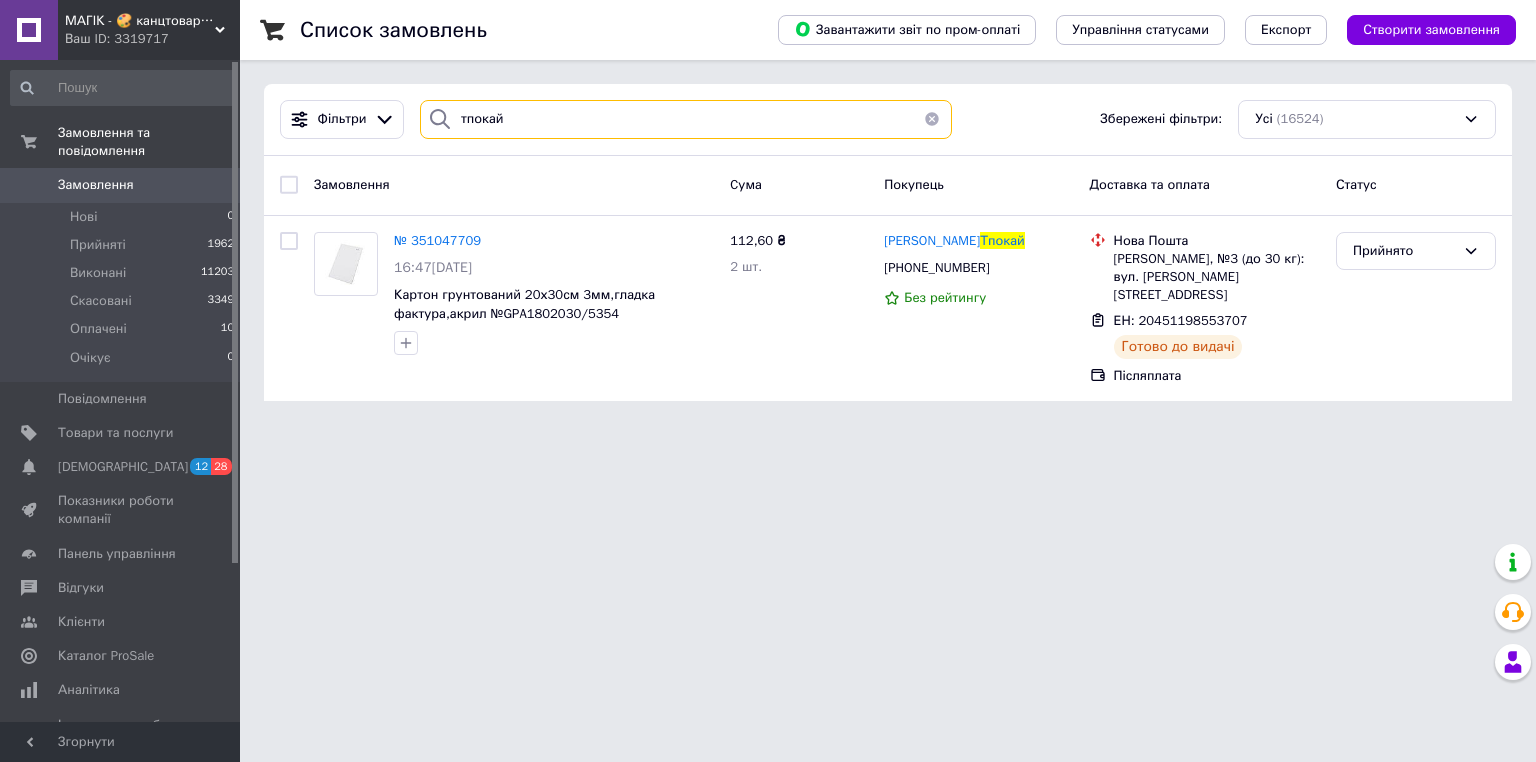 type 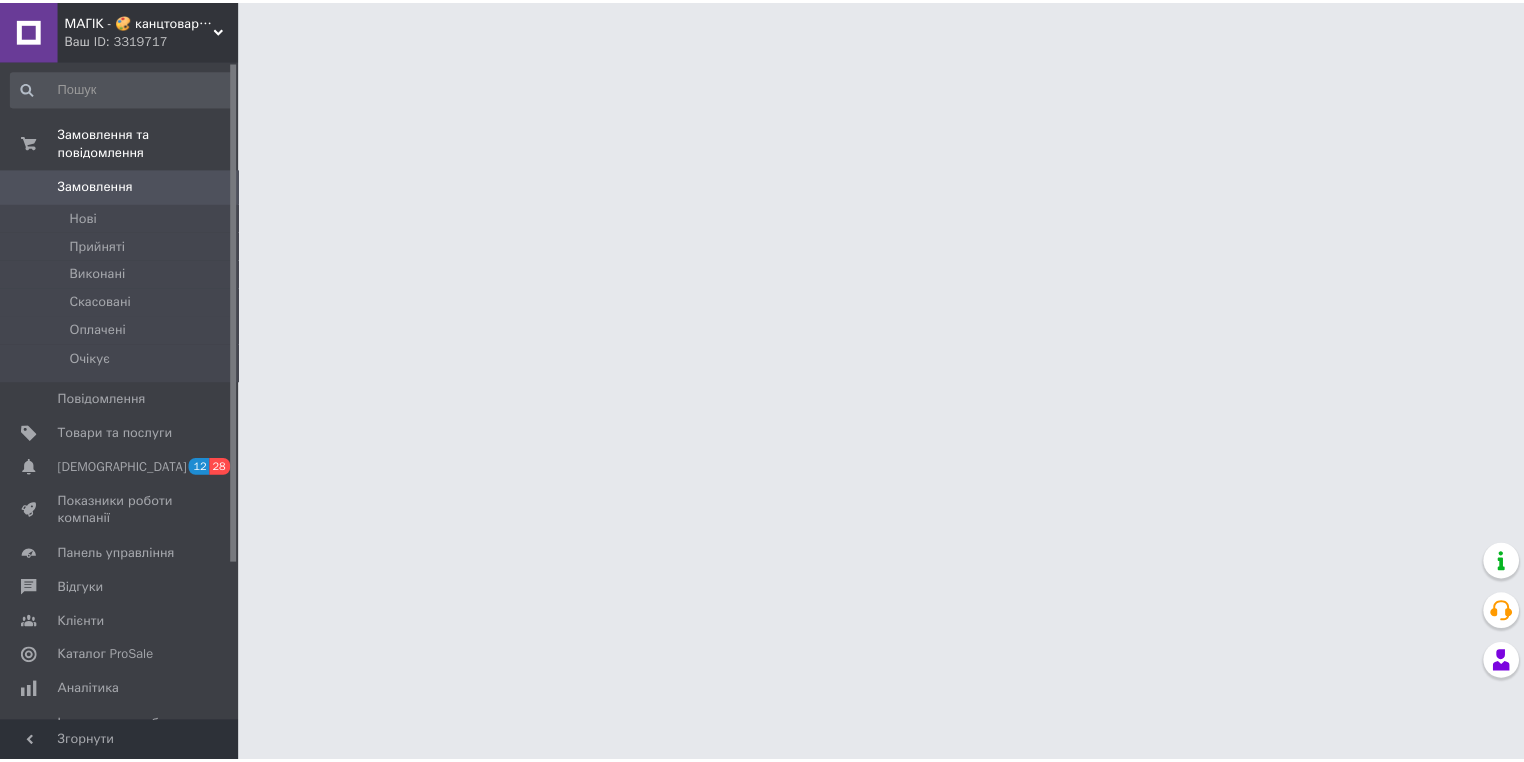 scroll, scrollTop: 0, scrollLeft: 0, axis: both 